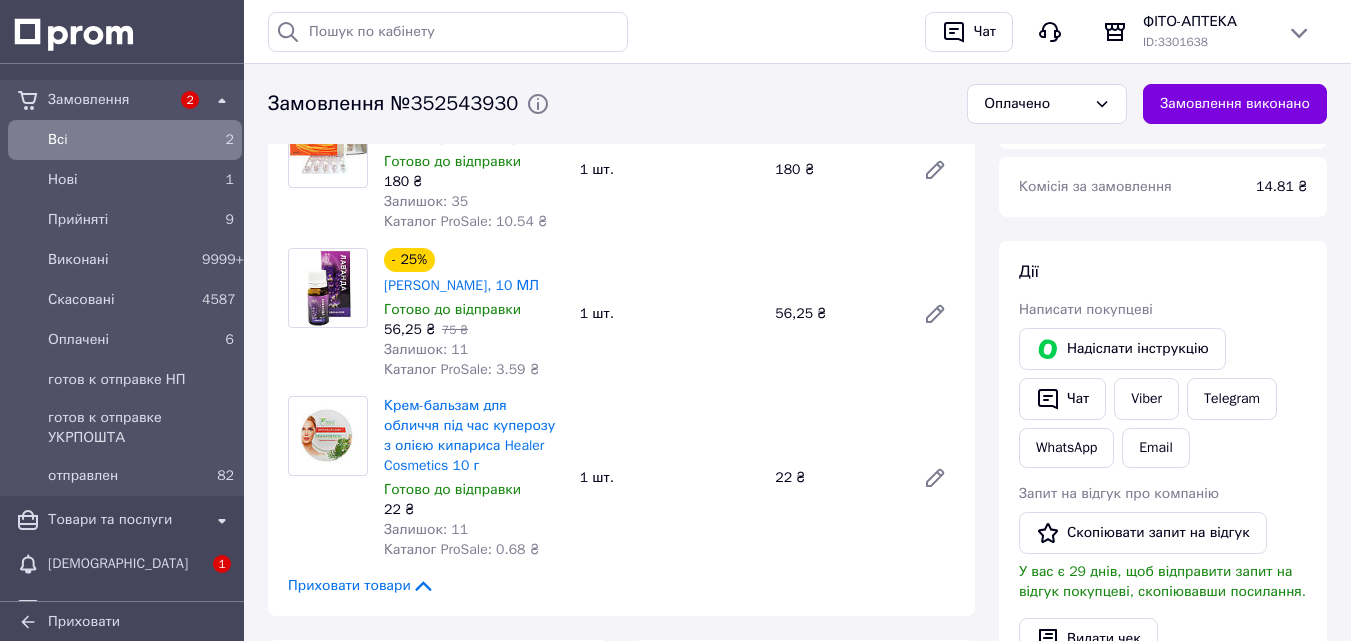 scroll, scrollTop: 800, scrollLeft: 0, axis: vertical 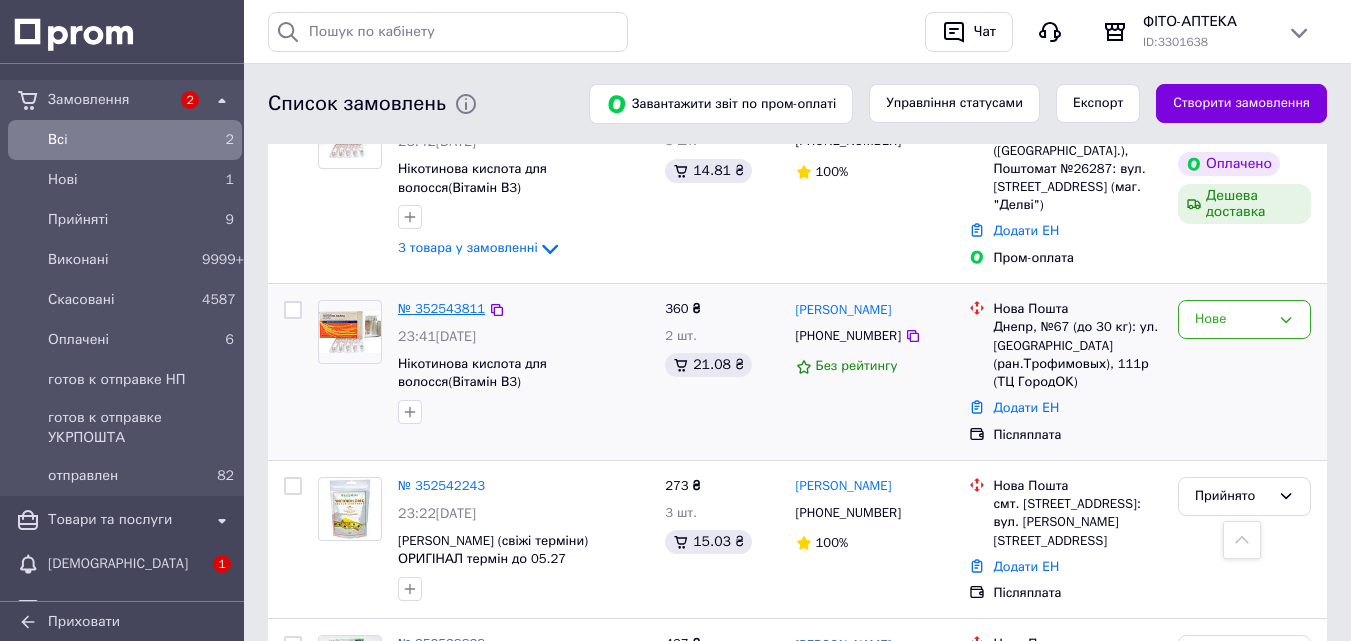 click on "№ 352543811" at bounding box center (441, 308) 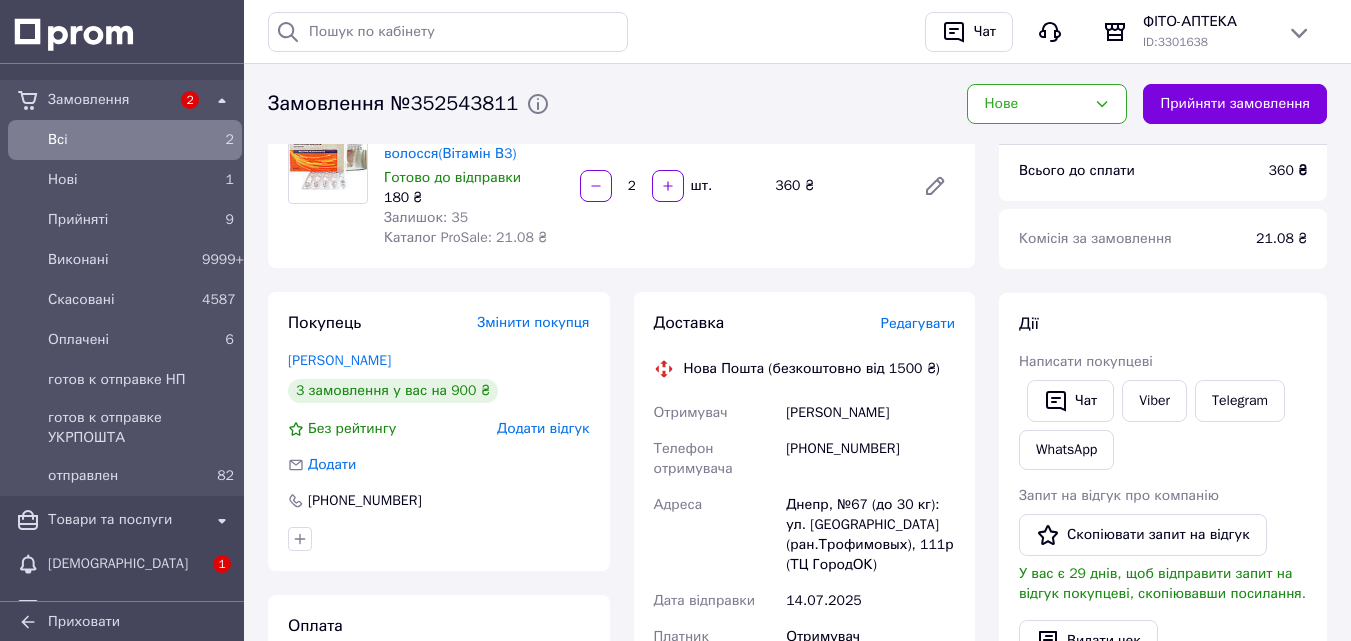scroll, scrollTop: 0, scrollLeft: 0, axis: both 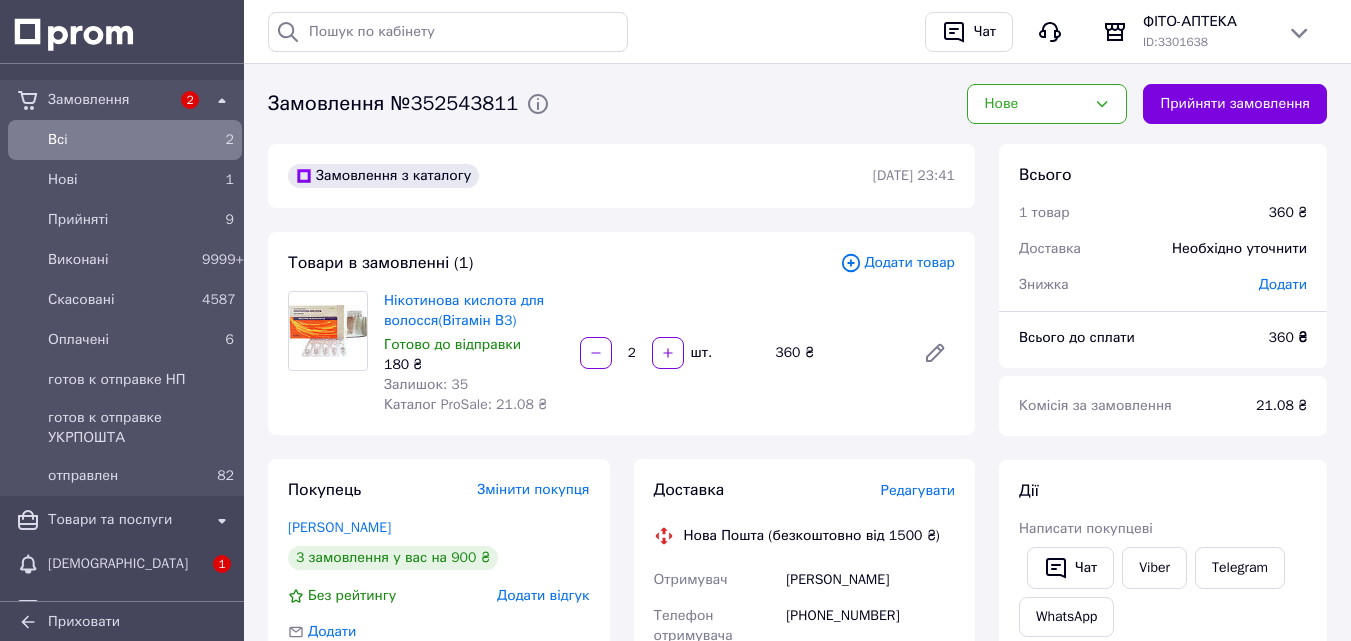 click on "Балюк Кристина" at bounding box center (439, 528) 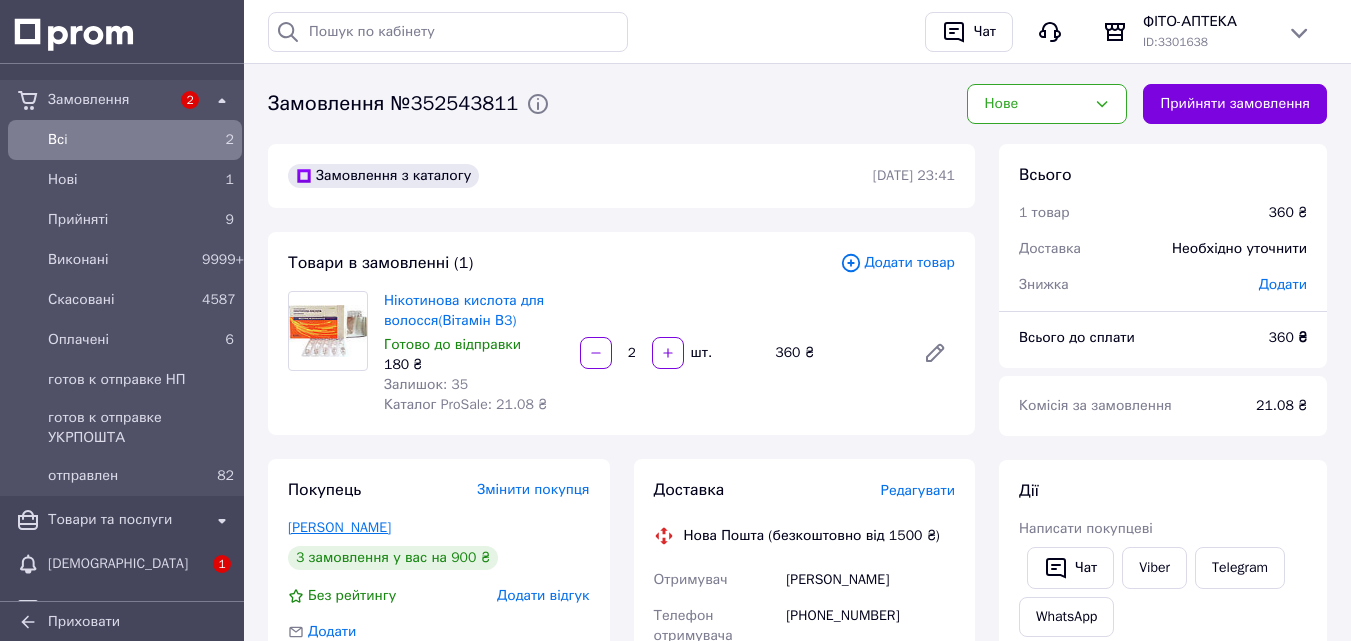 click on "Балюк Кристина" at bounding box center [339, 527] 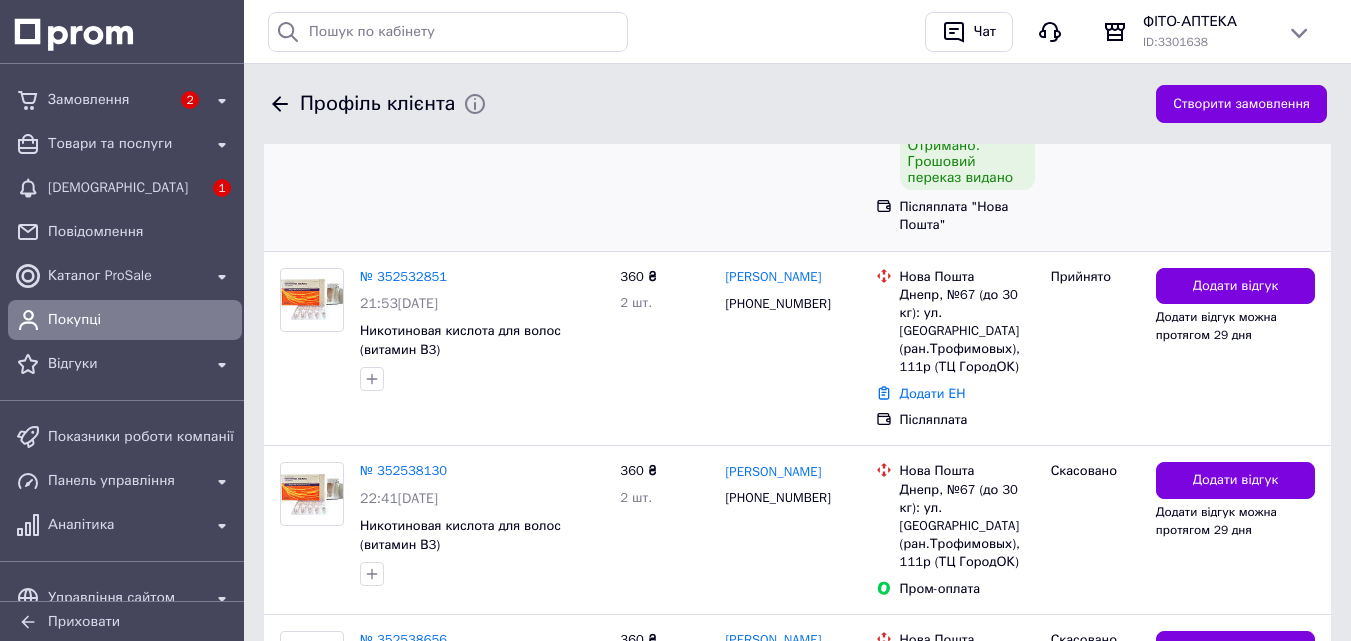 scroll, scrollTop: 900, scrollLeft: 0, axis: vertical 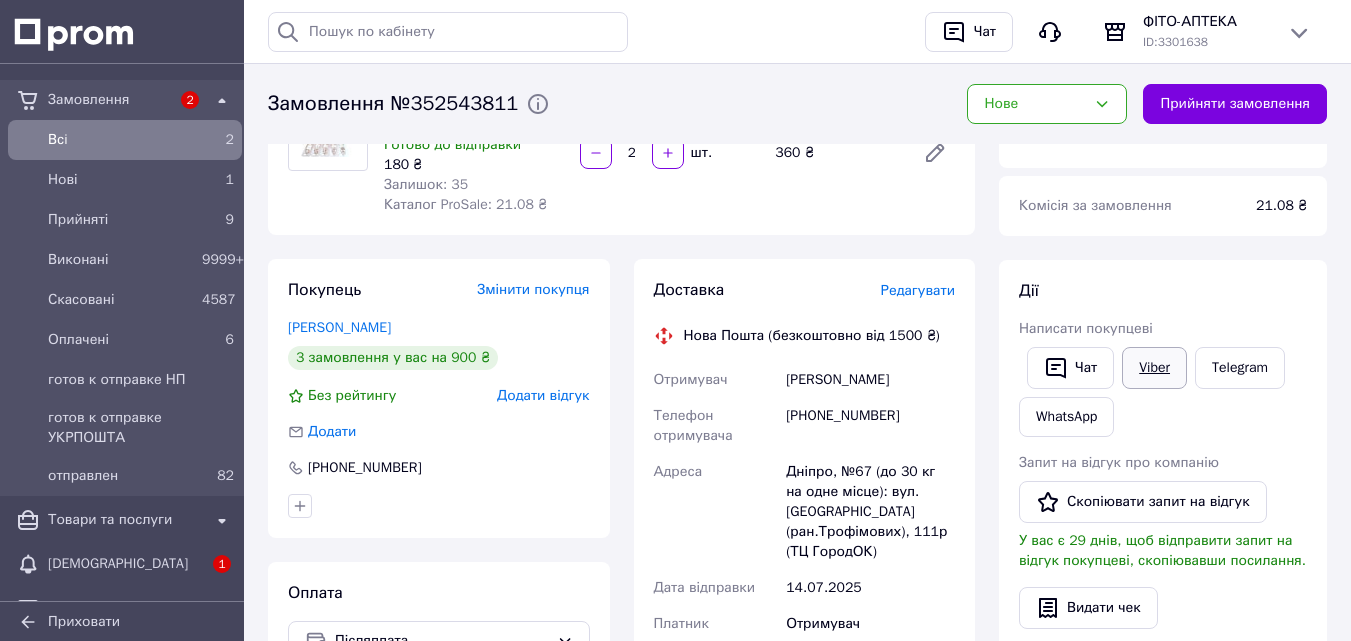 click on "Viber" at bounding box center (1154, 368) 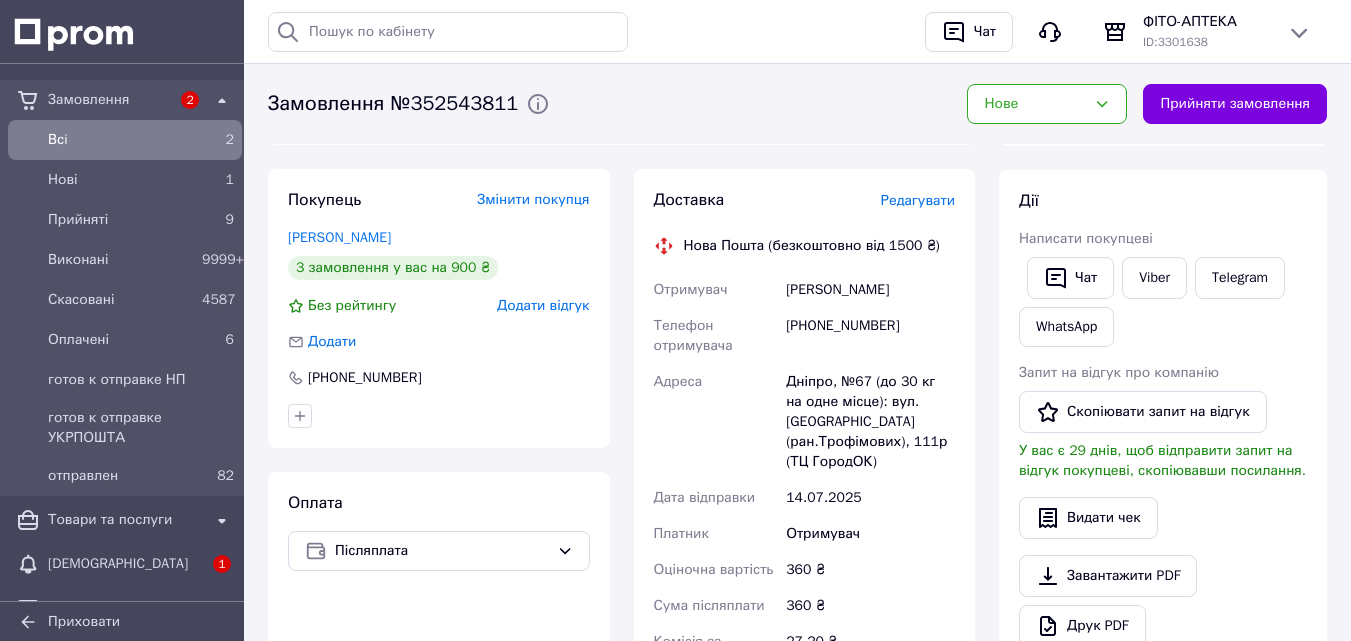 scroll, scrollTop: 400, scrollLeft: 0, axis: vertical 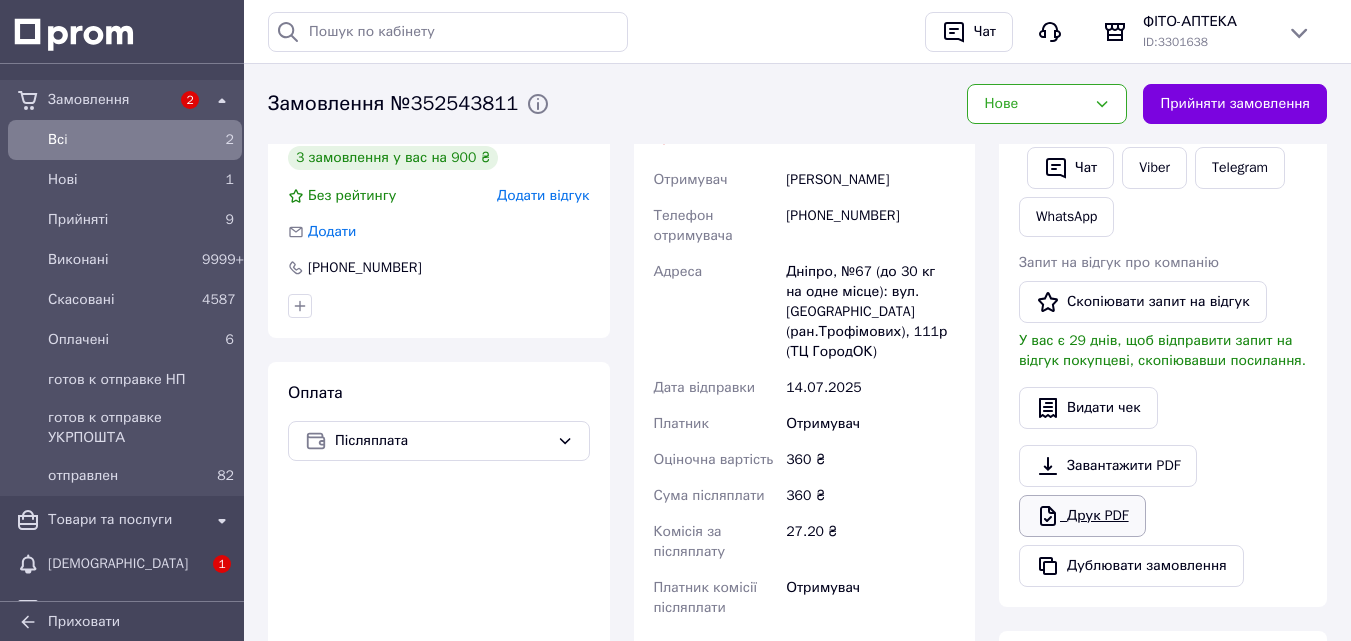 click on "Друк PDF" at bounding box center (1082, 516) 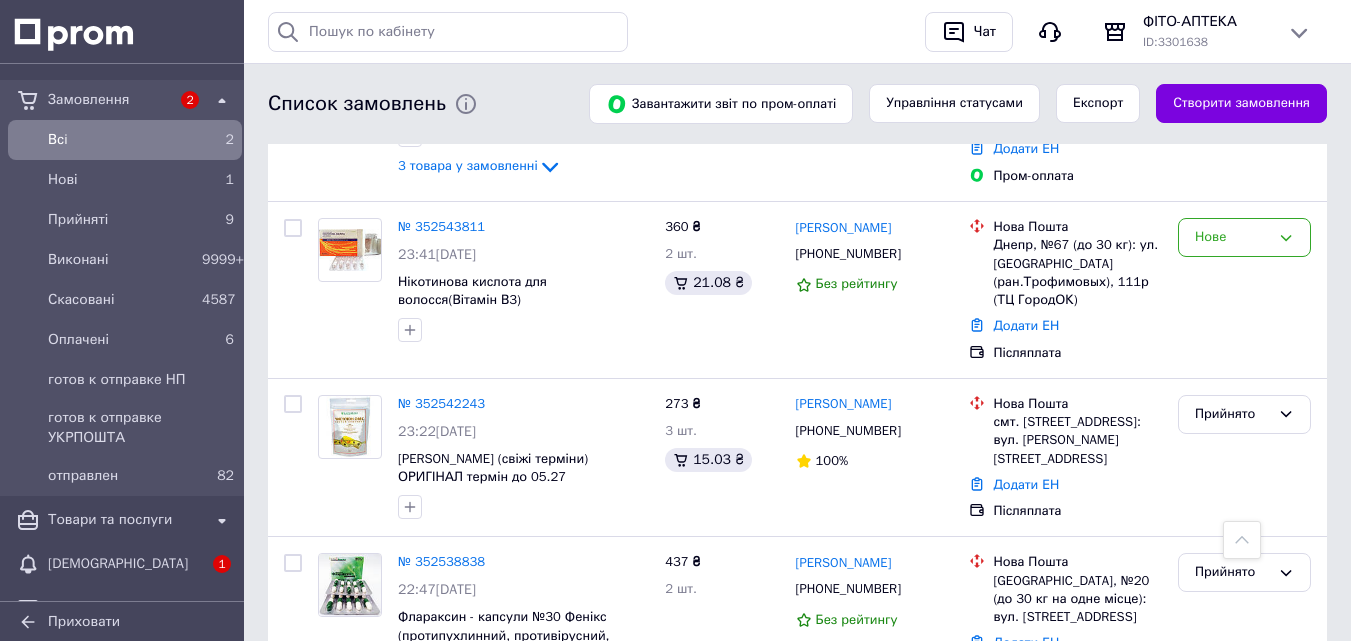 scroll, scrollTop: 1200, scrollLeft: 0, axis: vertical 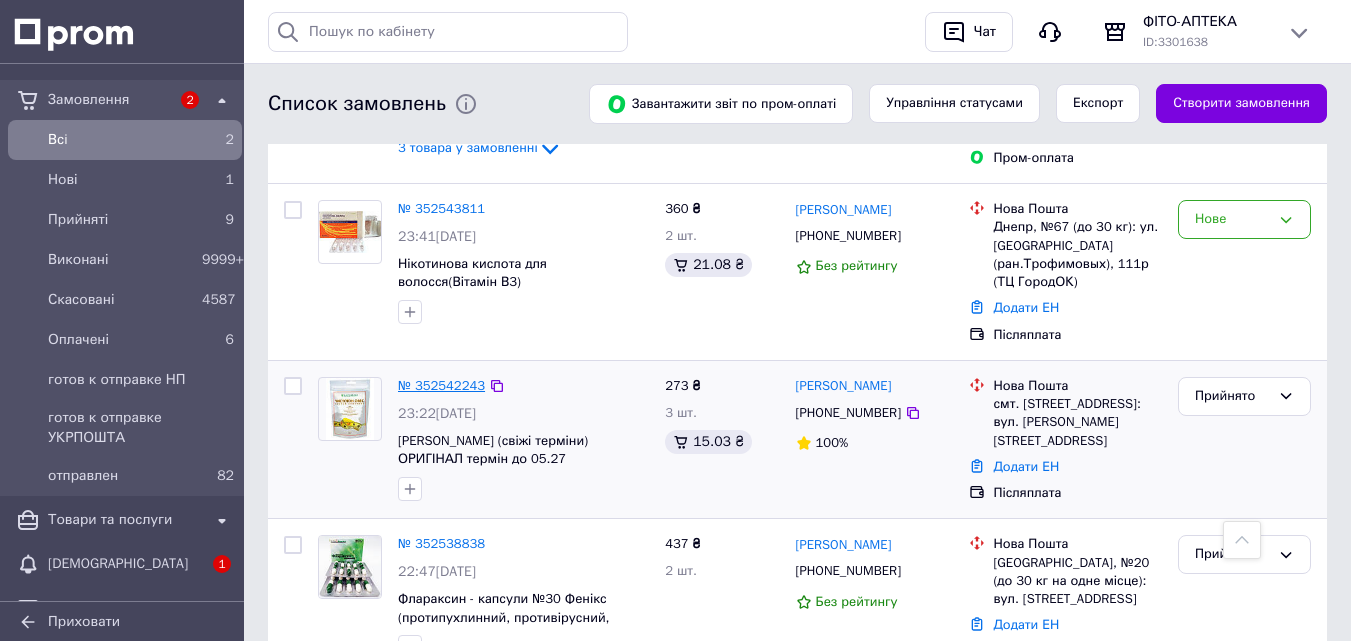 click on "№ 352542243" at bounding box center [441, 385] 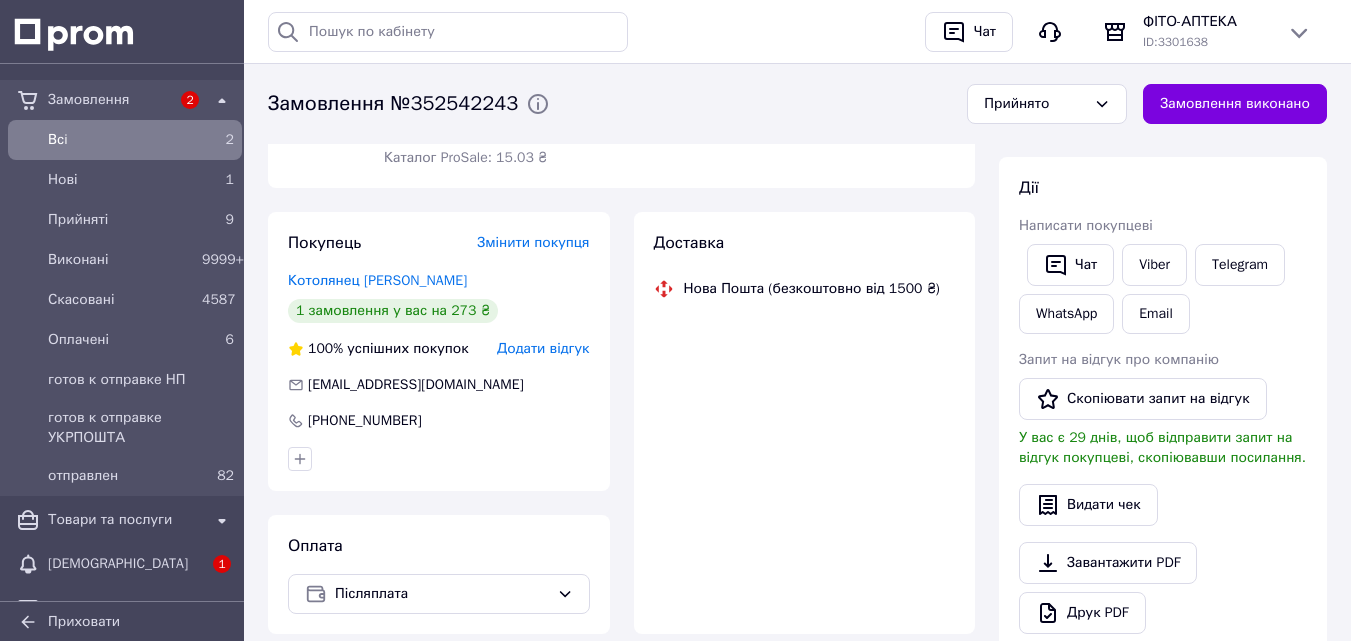 scroll, scrollTop: 258, scrollLeft: 0, axis: vertical 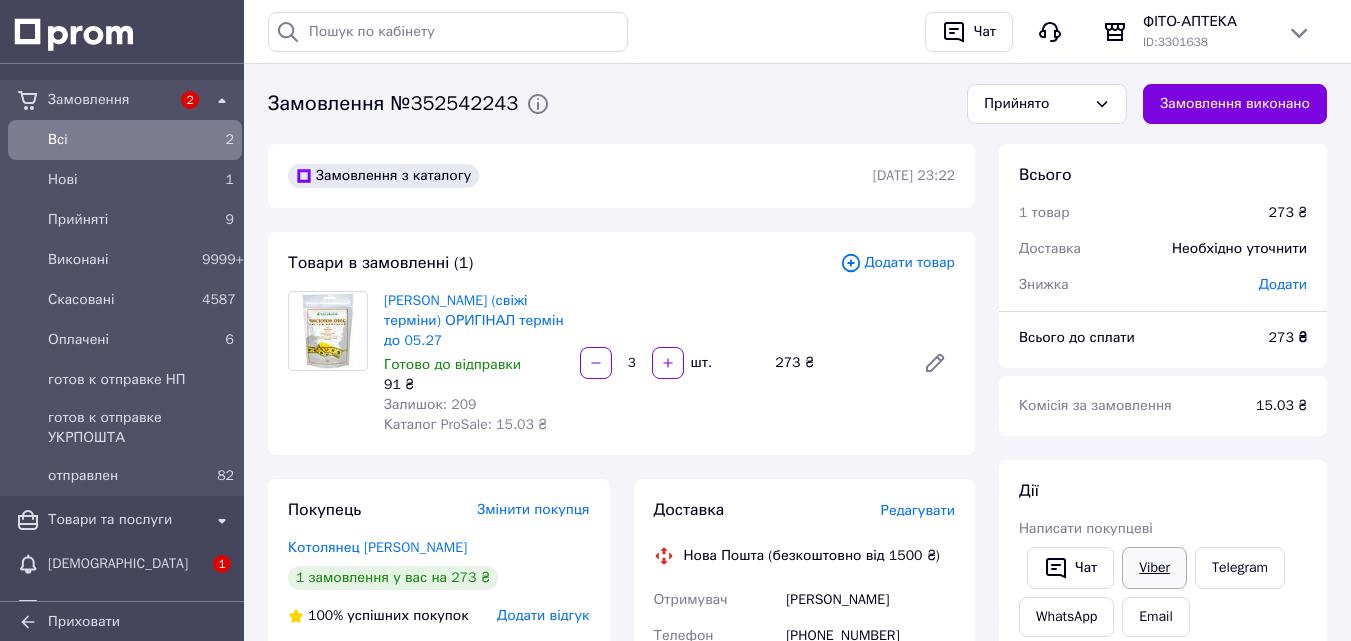 click on "Viber" at bounding box center (1154, 568) 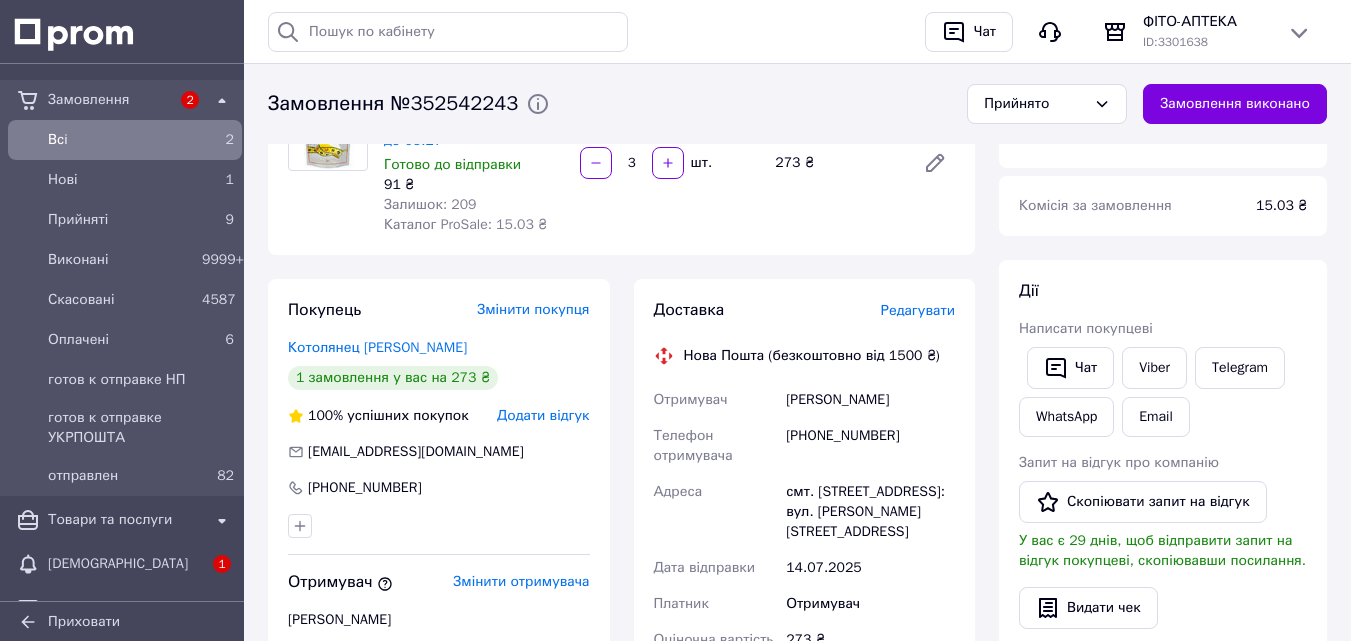 scroll, scrollTop: 400, scrollLeft: 0, axis: vertical 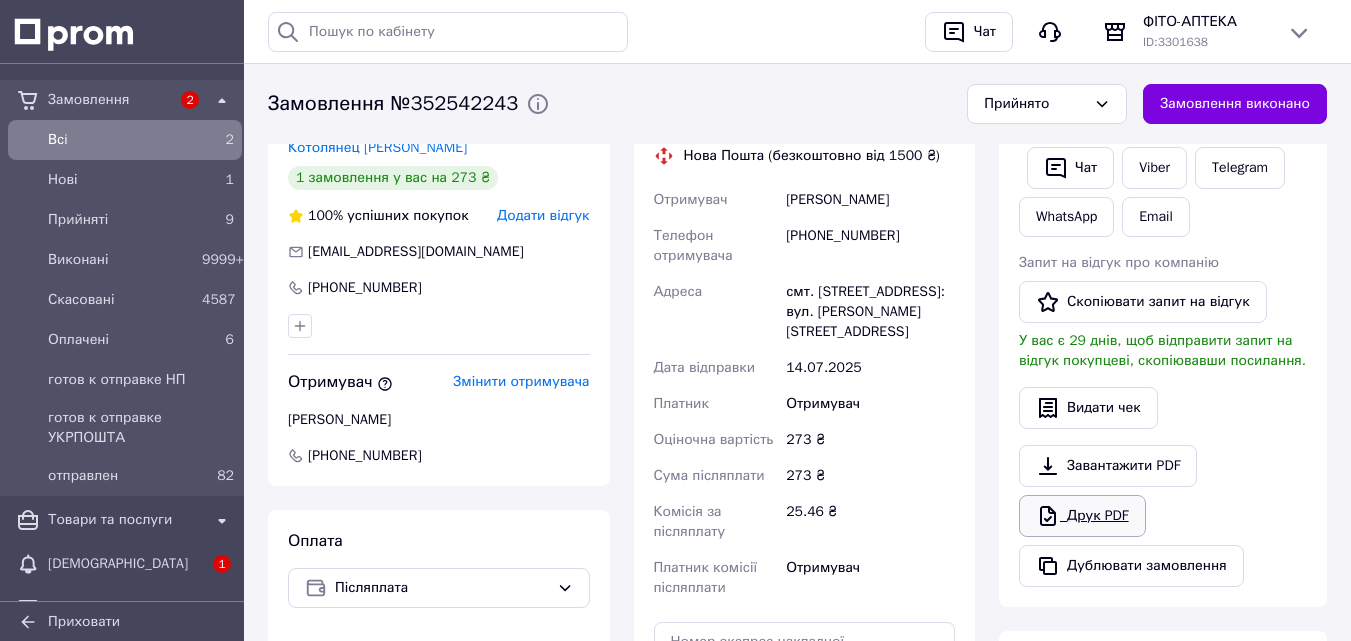 click on "Друк PDF" at bounding box center [1082, 516] 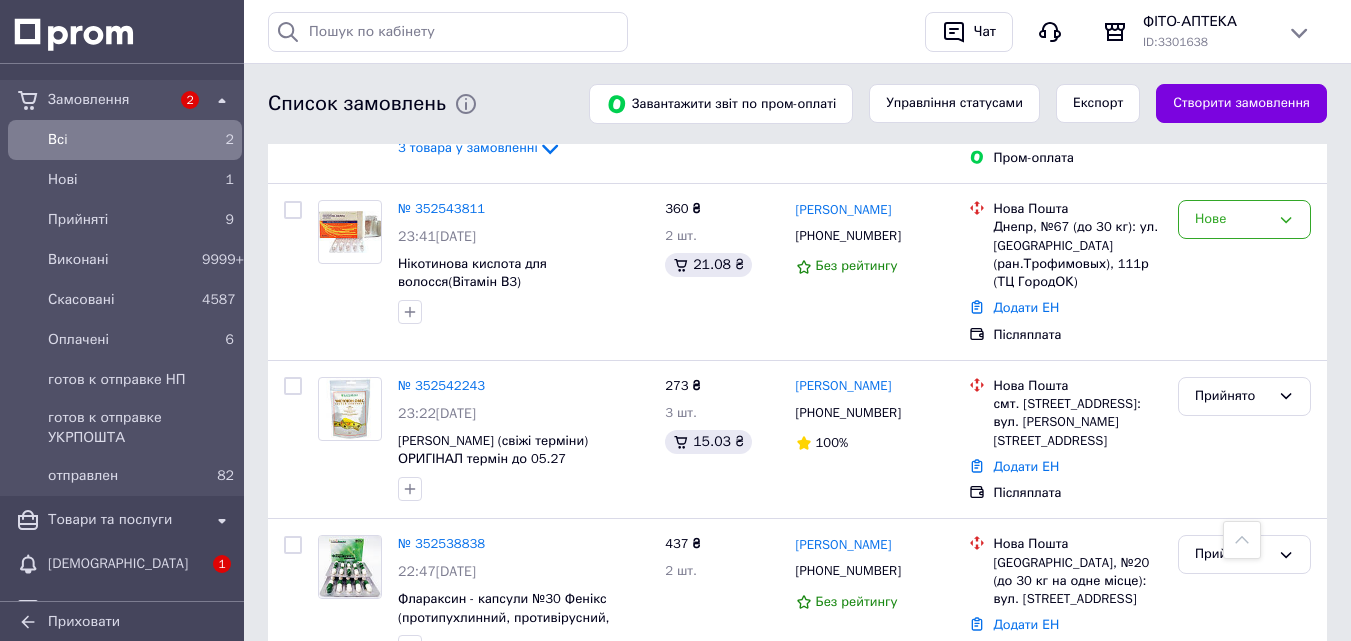 scroll, scrollTop: 1300, scrollLeft: 0, axis: vertical 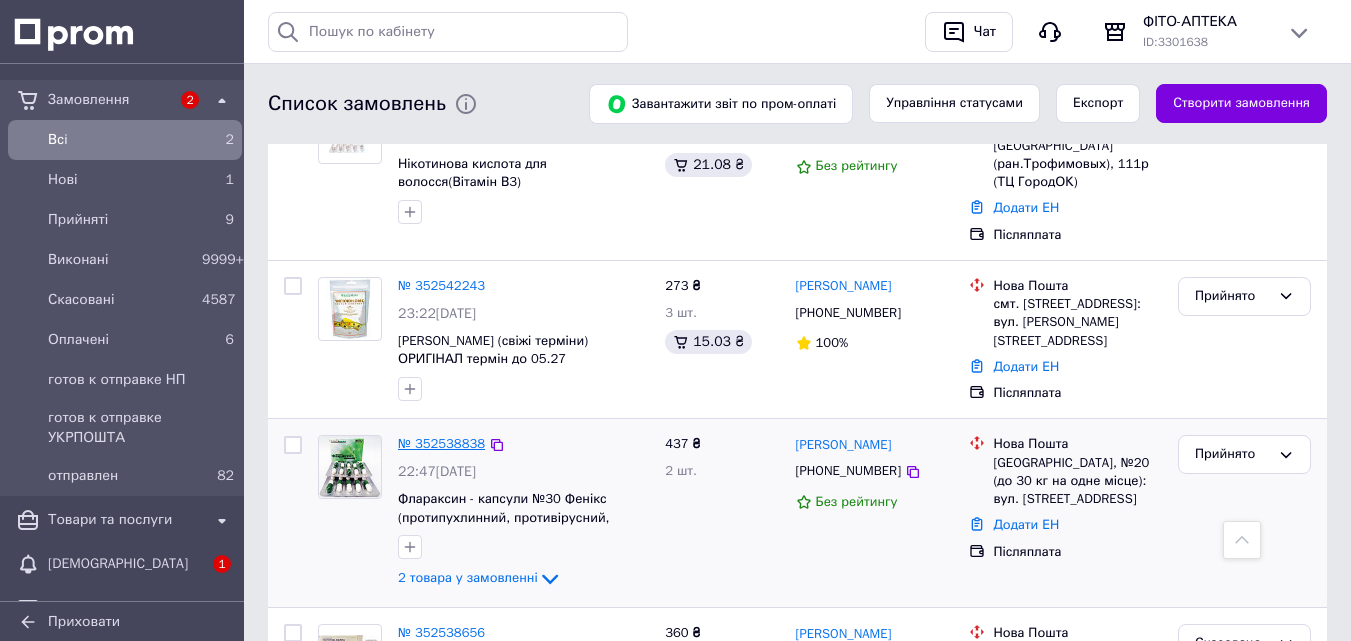 click on "№ 352538838" at bounding box center (441, 443) 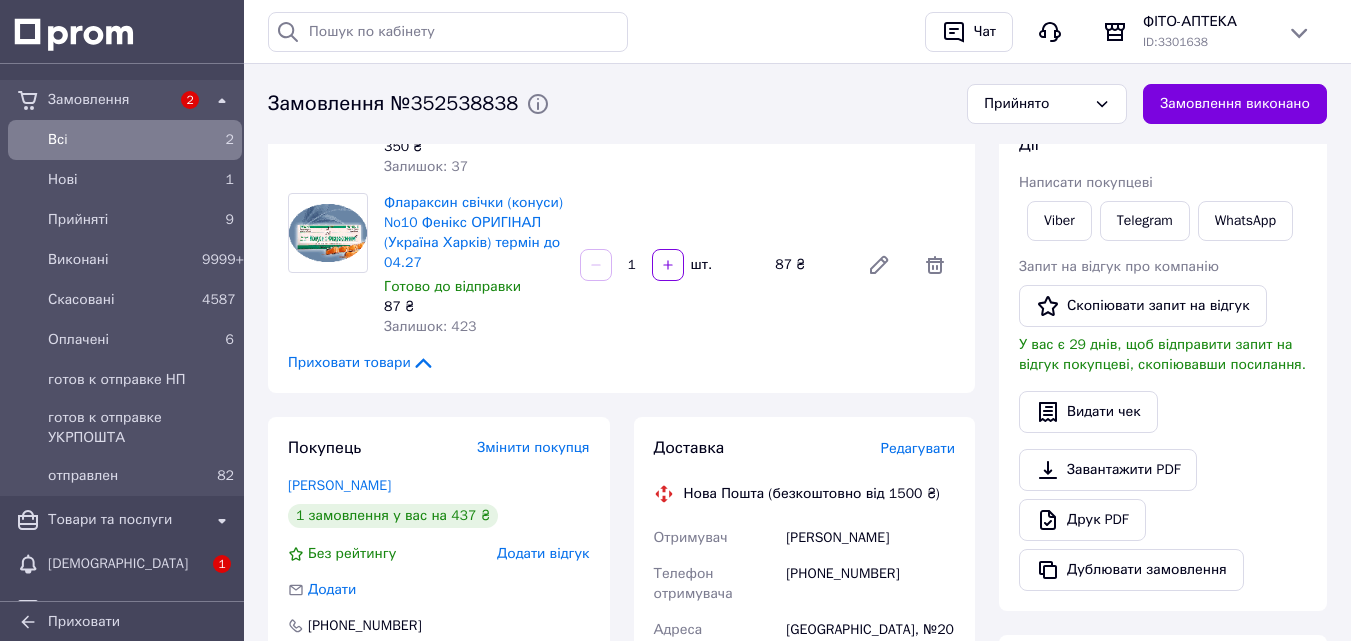 scroll, scrollTop: 0, scrollLeft: 0, axis: both 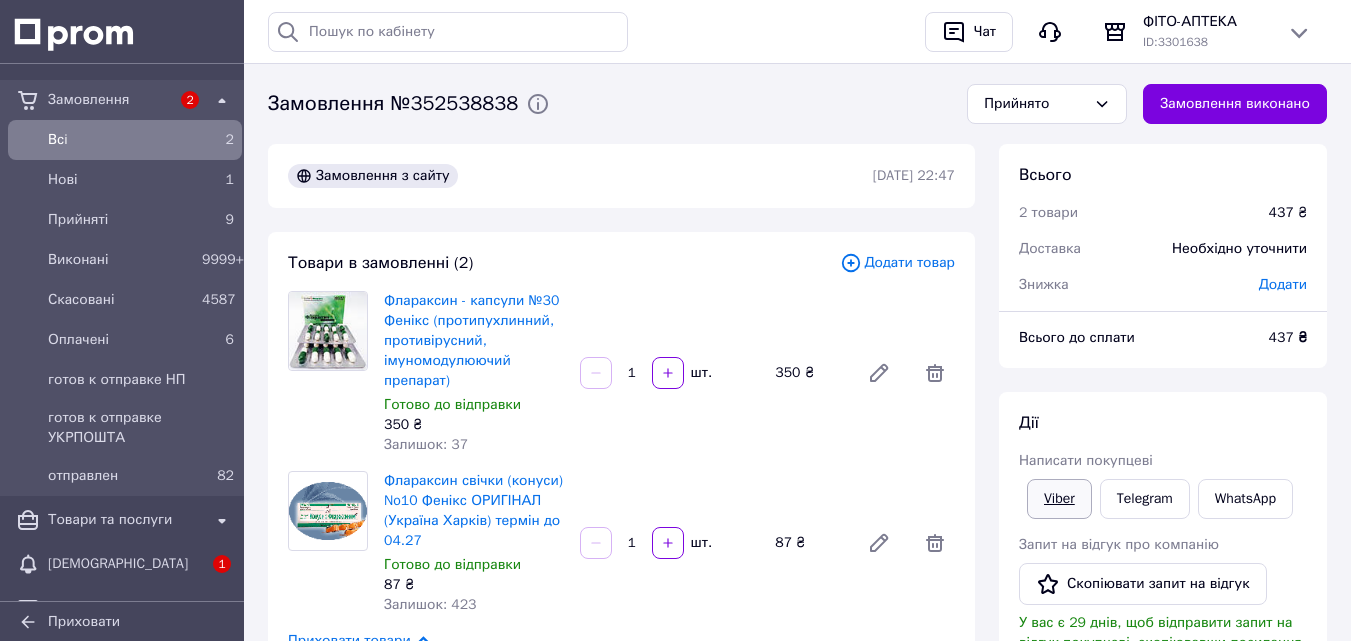 click on "Viber" at bounding box center [1059, 499] 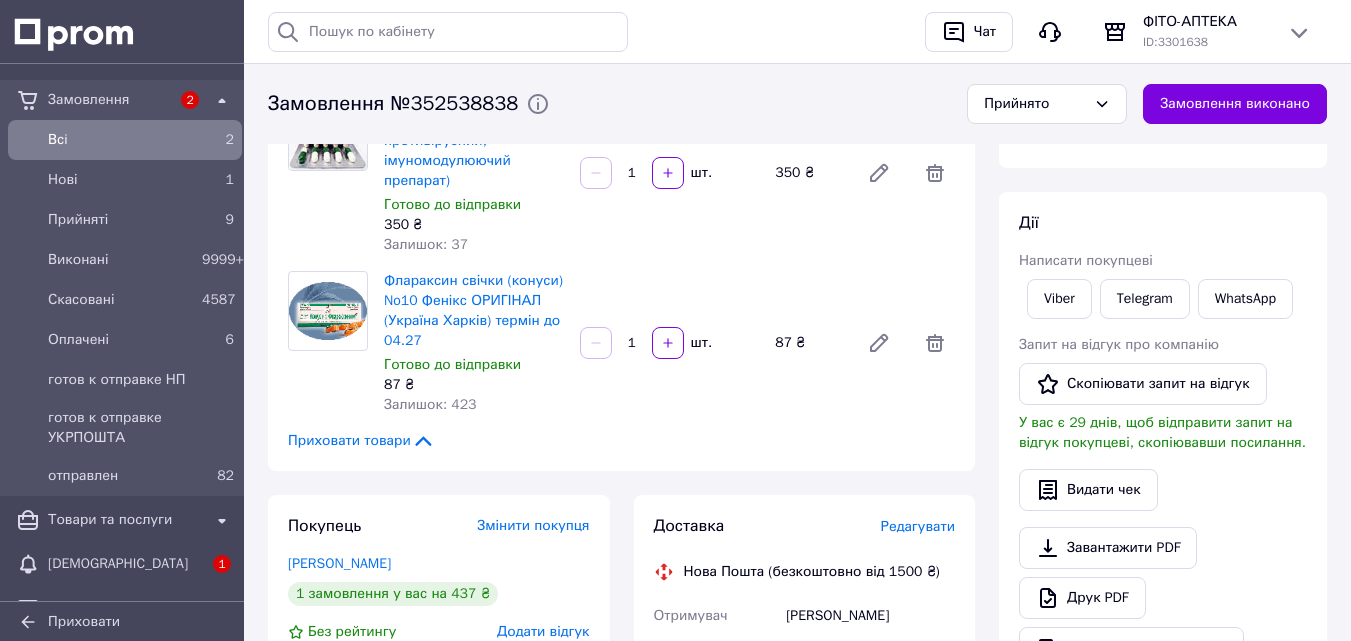 scroll, scrollTop: 400, scrollLeft: 0, axis: vertical 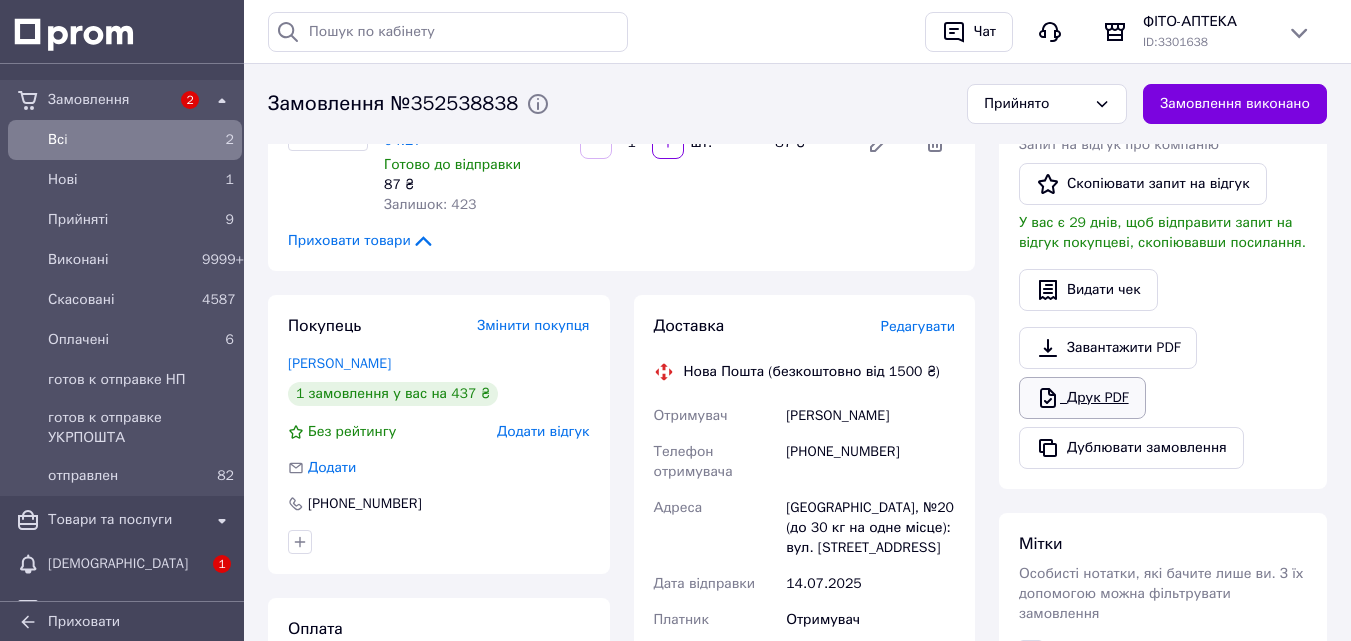 click on "Друк PDF" at bounding box center [1082, 398] 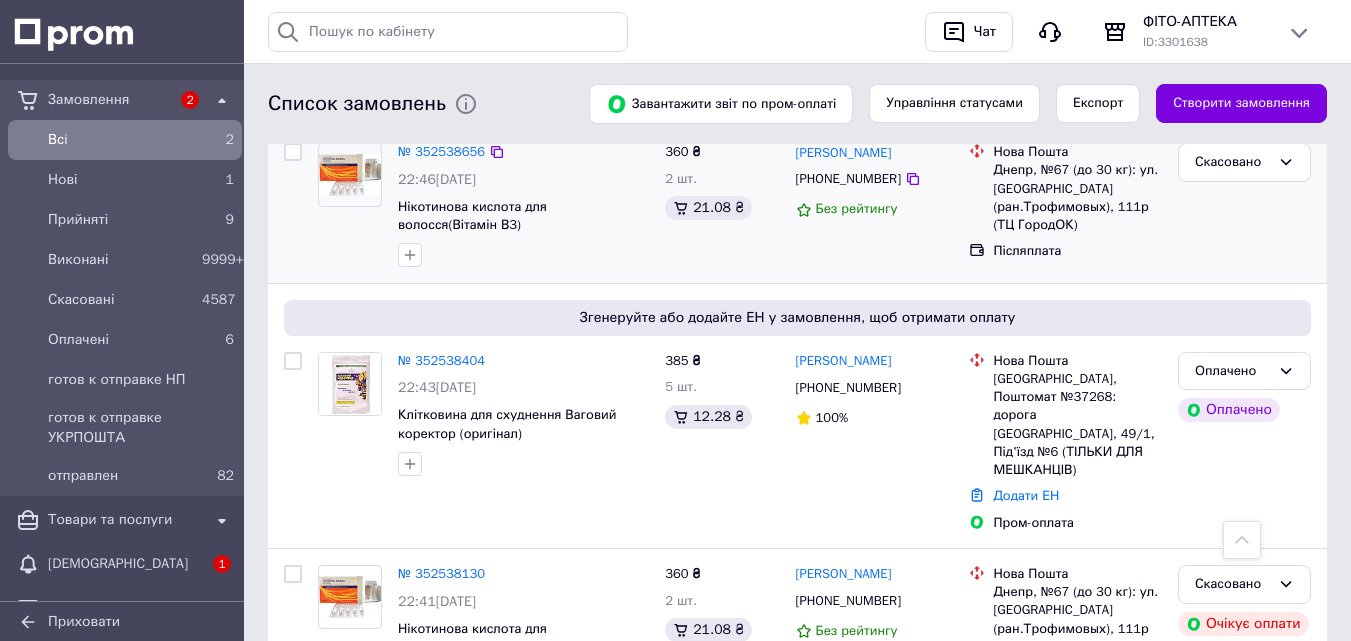 scroll, scrollTop: 1800, scrollLeft: 0, axis: vertical 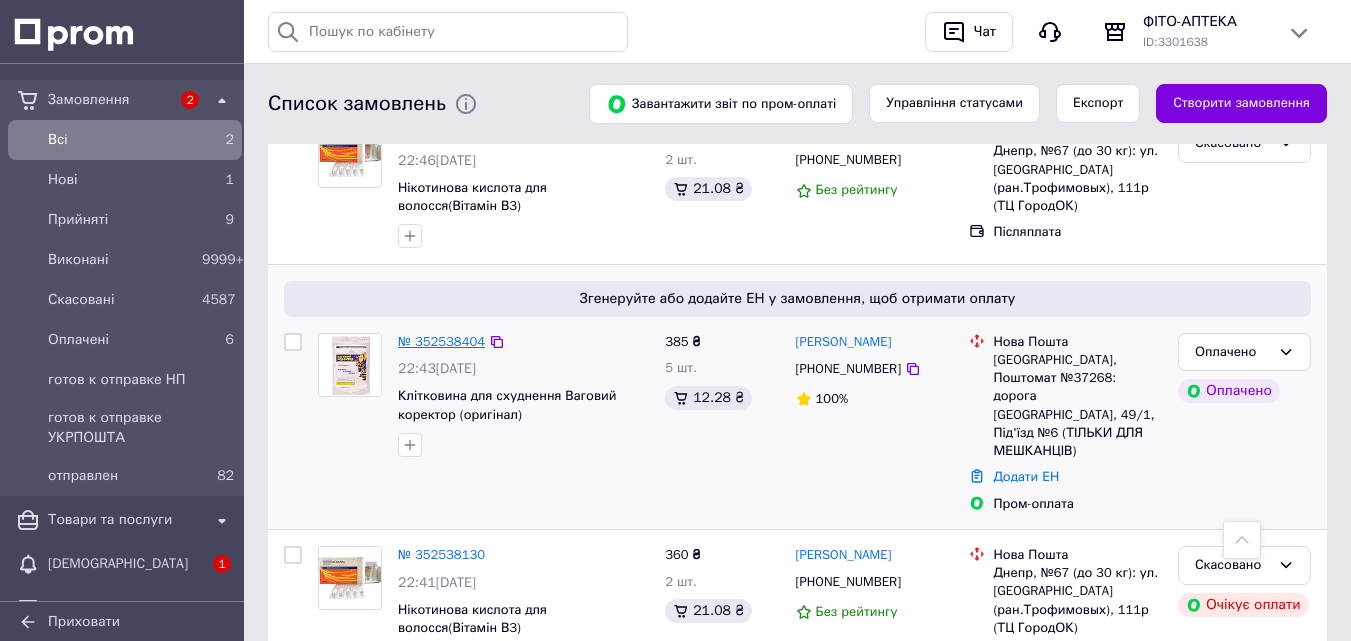 click on "№ 352538404" at bounding box center [441, 341] 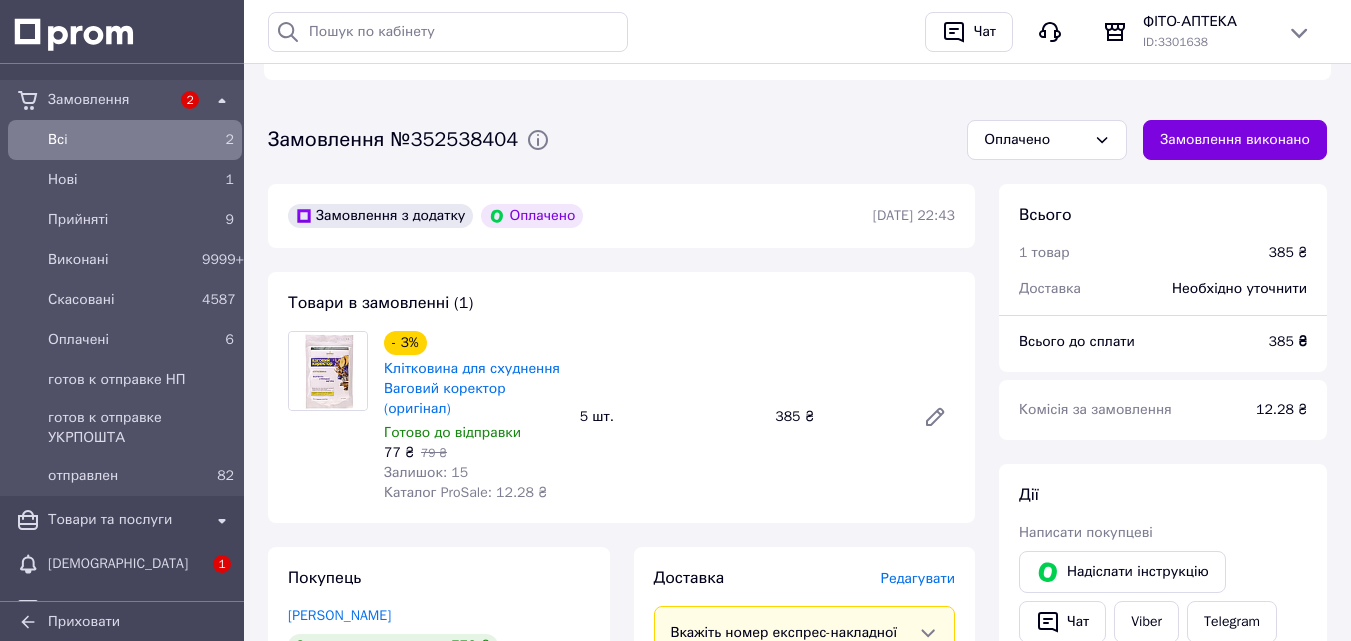 scroll, scrollTop: 777, scrollLeft: 0, axis: vertical 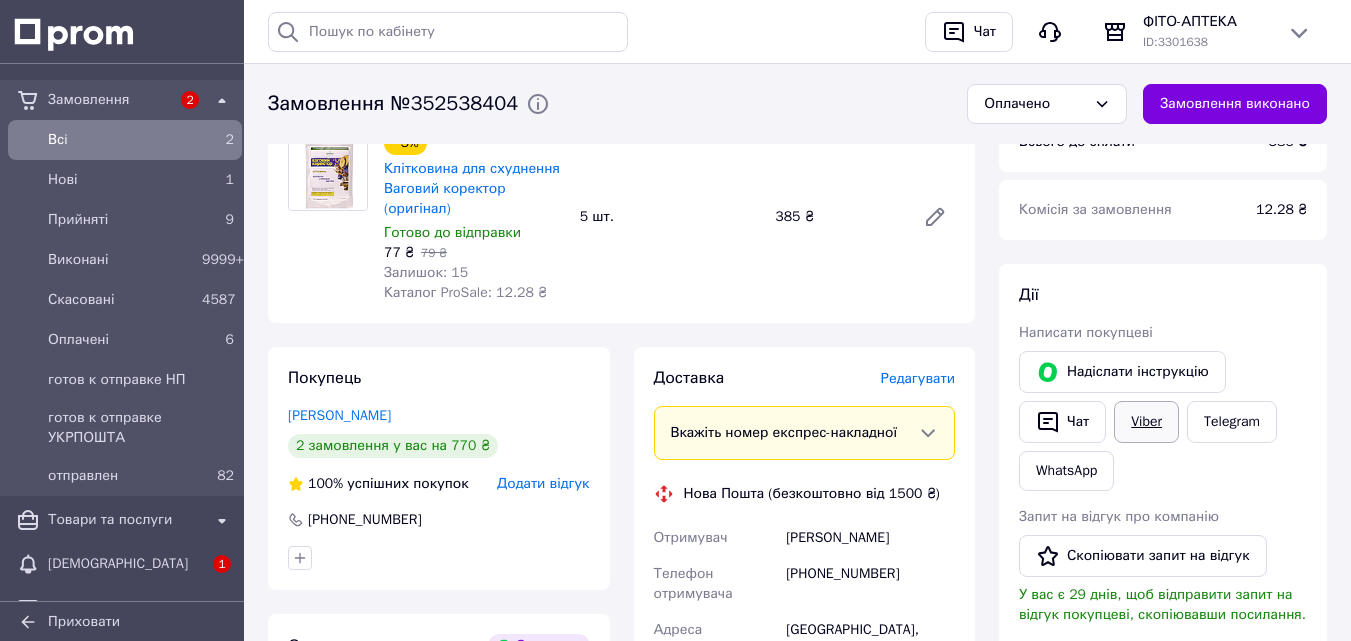 click on "Viber" at bounding box center [1146, 422] 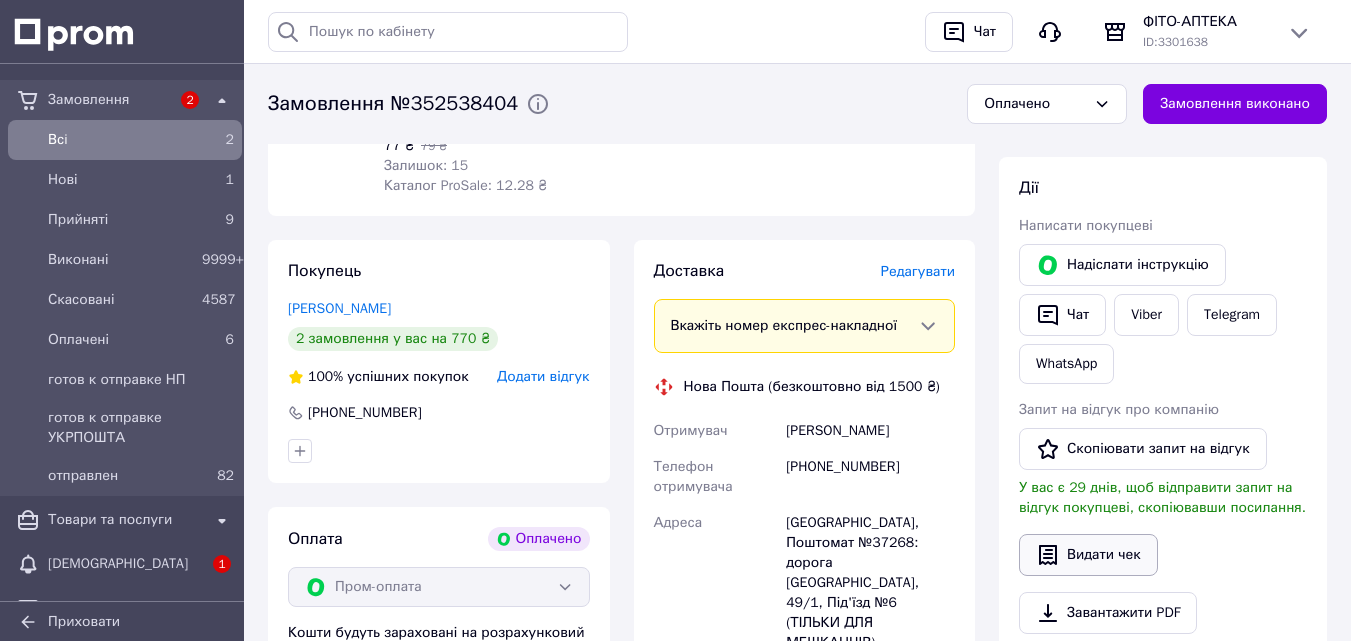 scroll, scrollTop: 977, scrollLeft: 0, axis: vertical 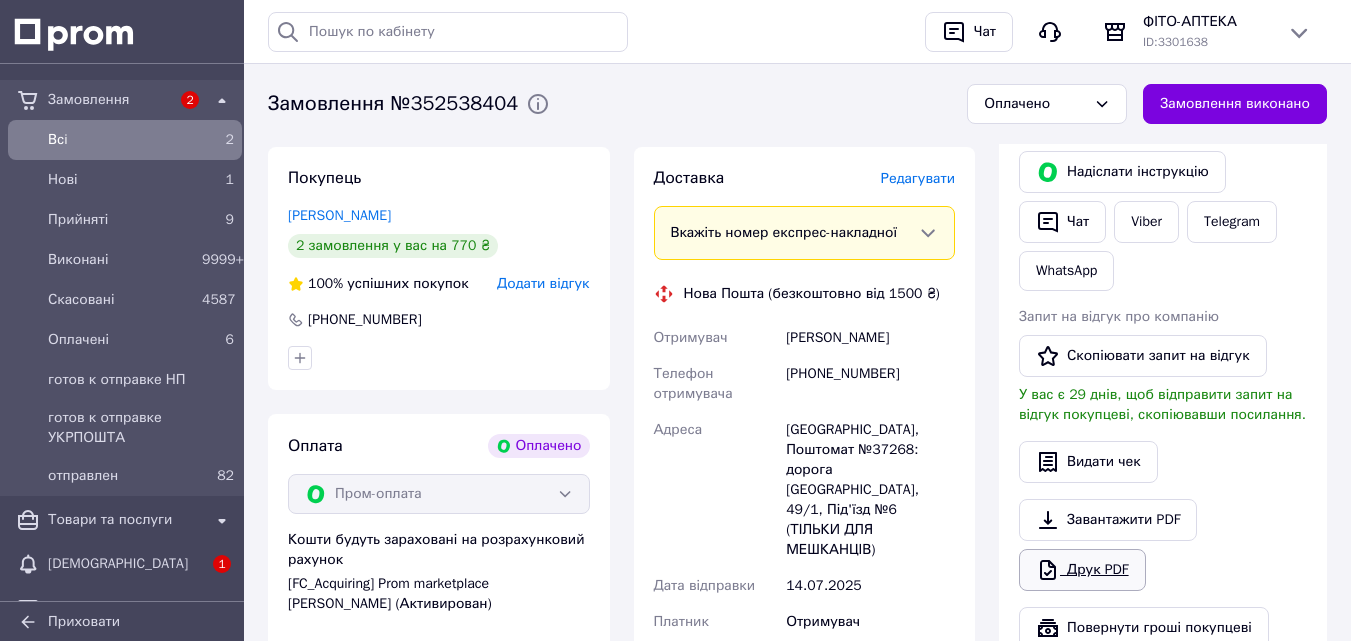 click on "Друк PDF" at bounding box center (1082, 570) 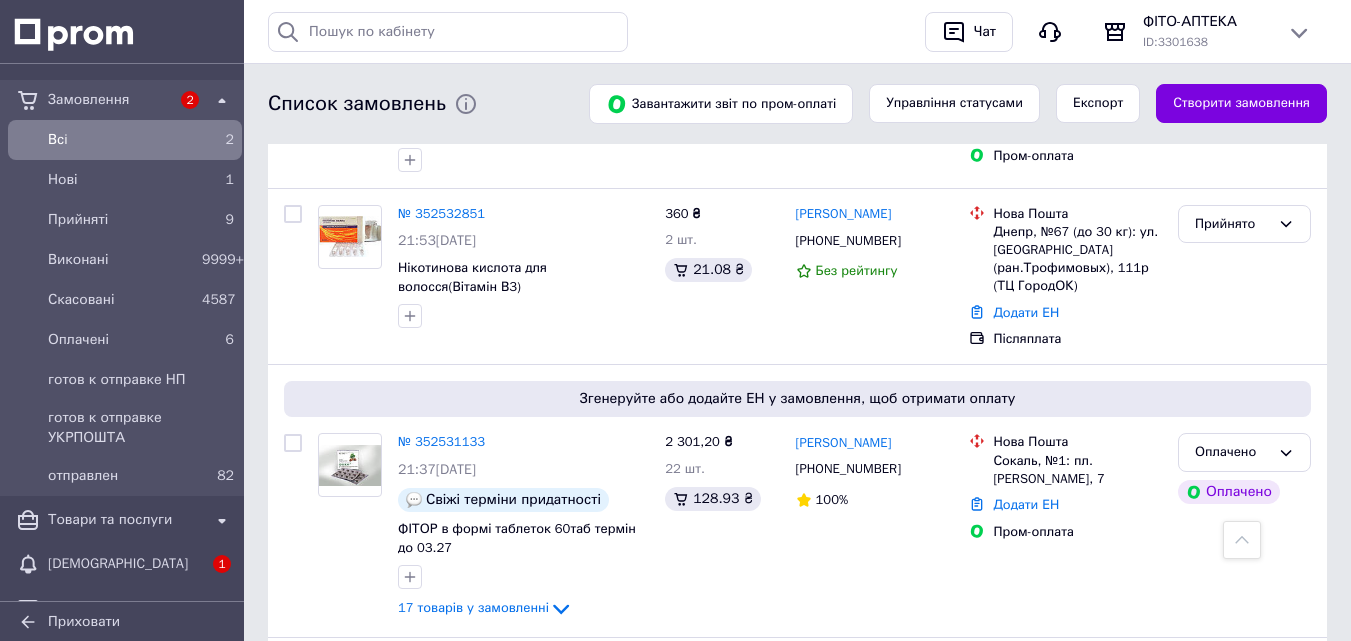 scroll, scrollTop: 2300, scrollLeft: 0, axis: vertical 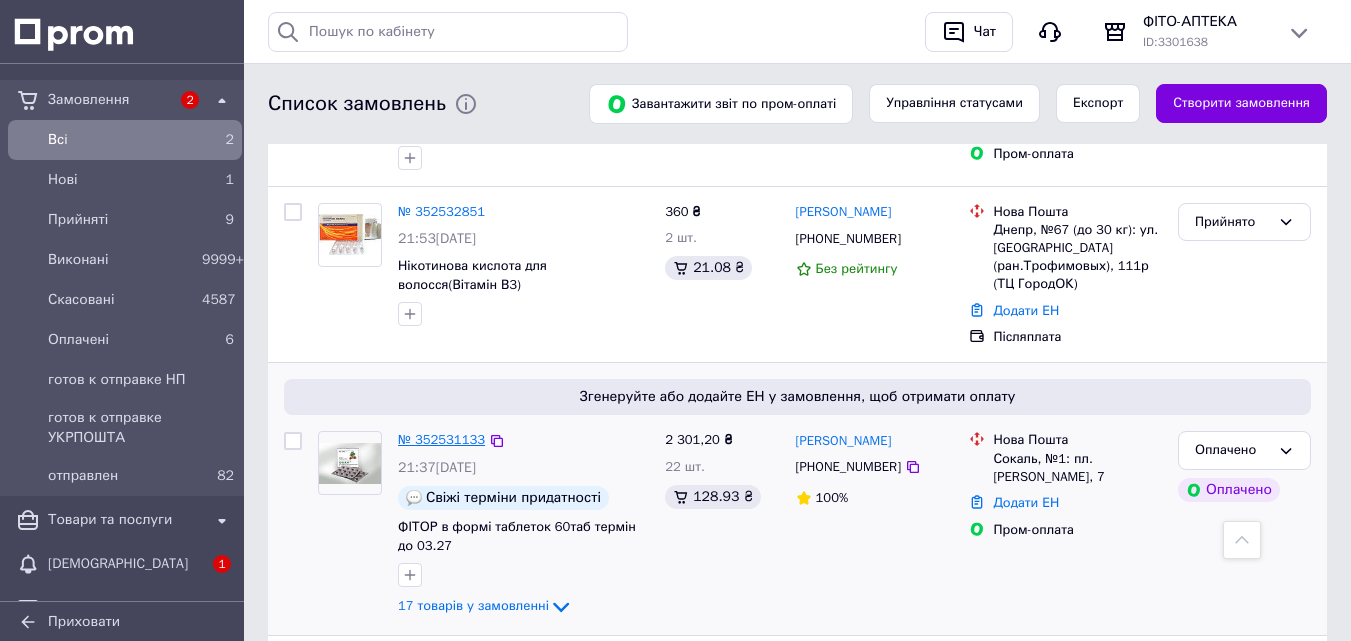 click on "№ 352531133" at bounding box center (441, 439) 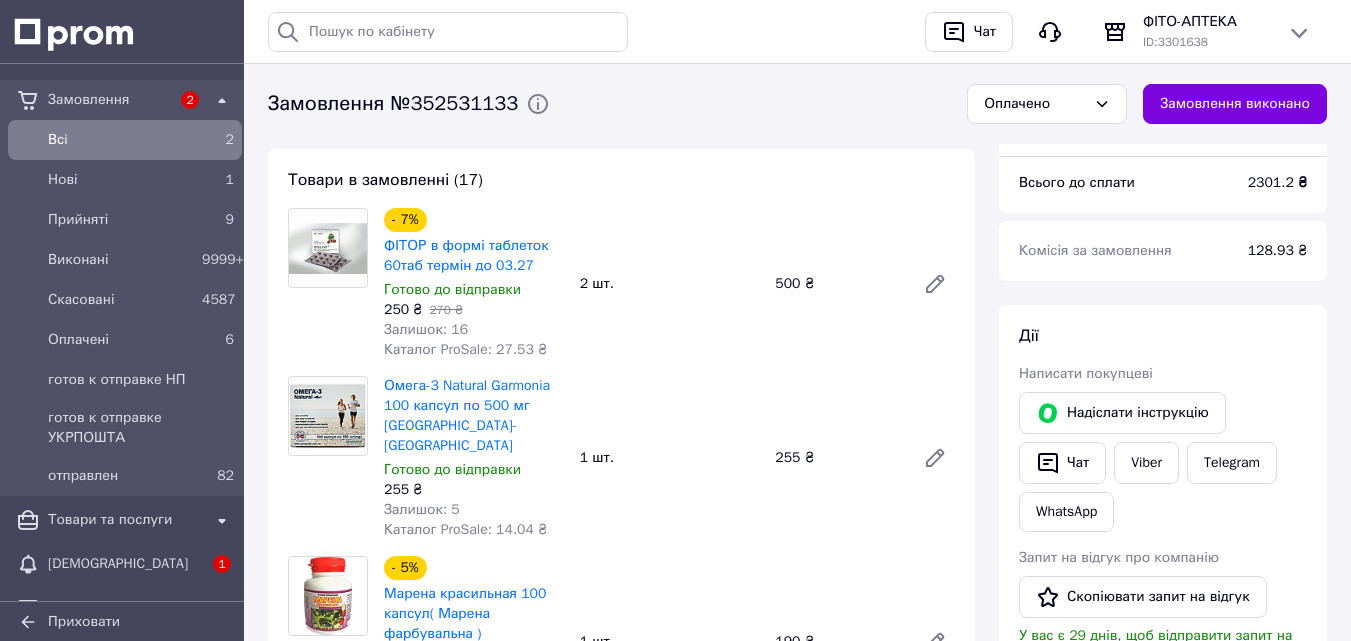 scroll, scrollTop: 600, scrollLeft: 0, axis: vertical 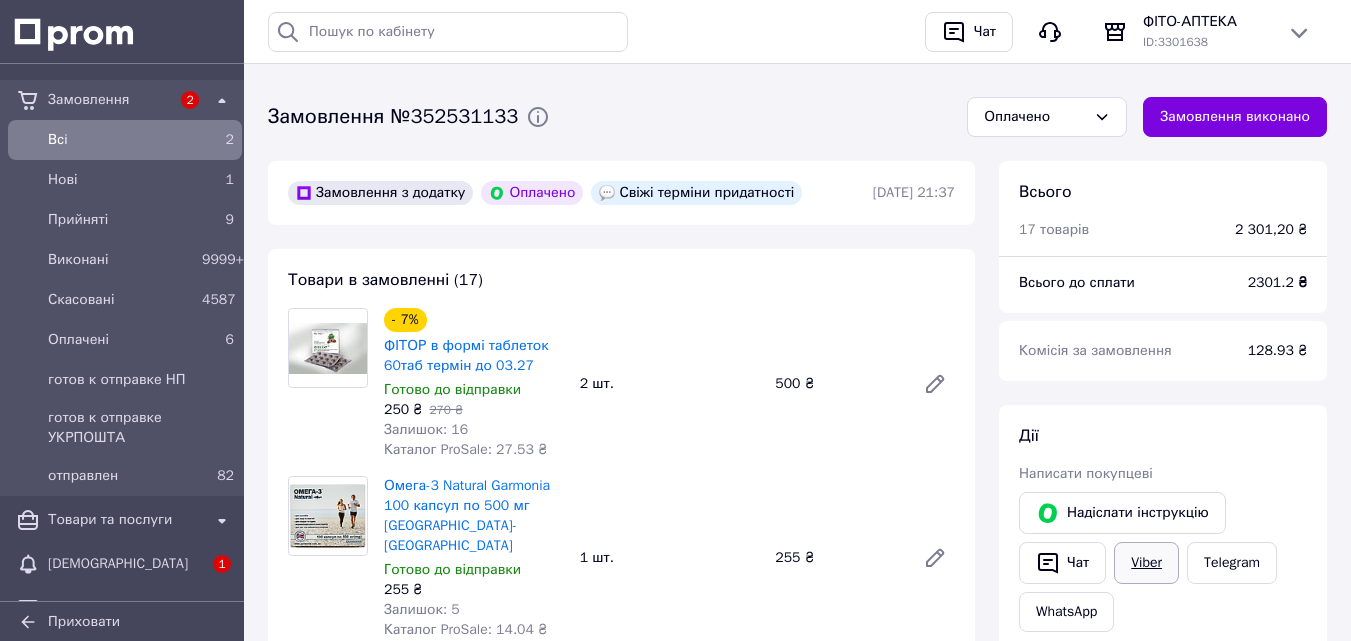 click on "Viber" at bounding box center [1146, 563] 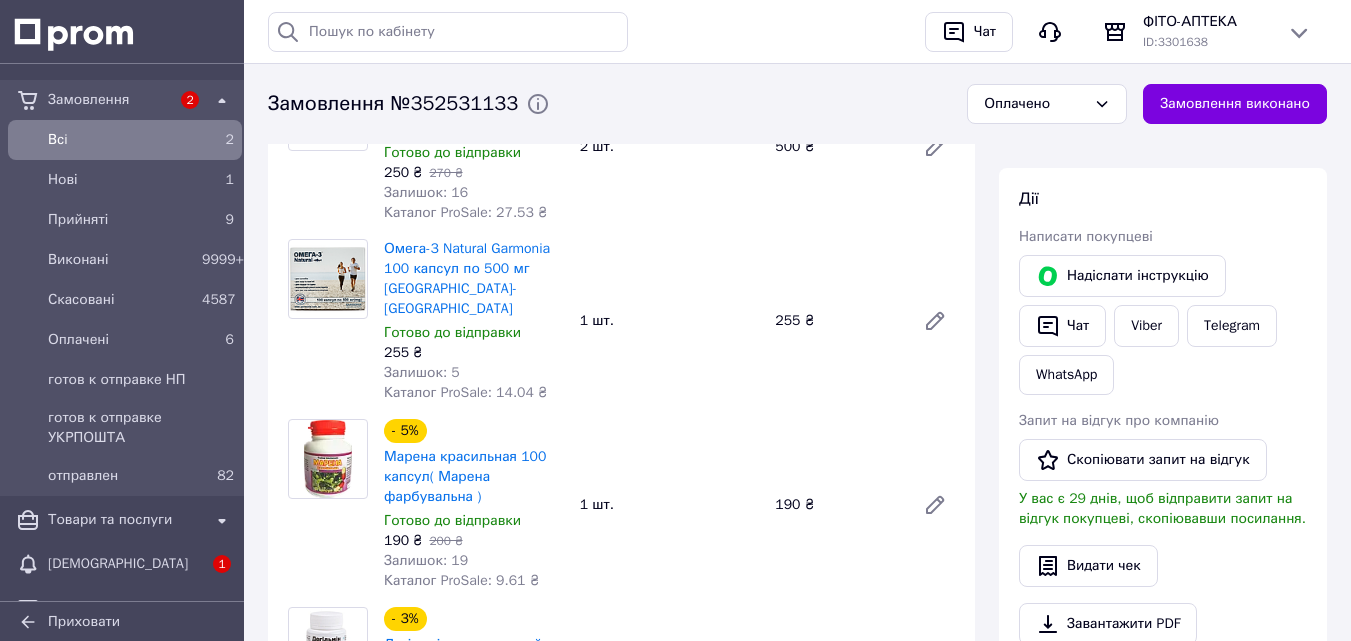 scroll, scrollTop: 900, scrollLeft: 0, axis: vertical 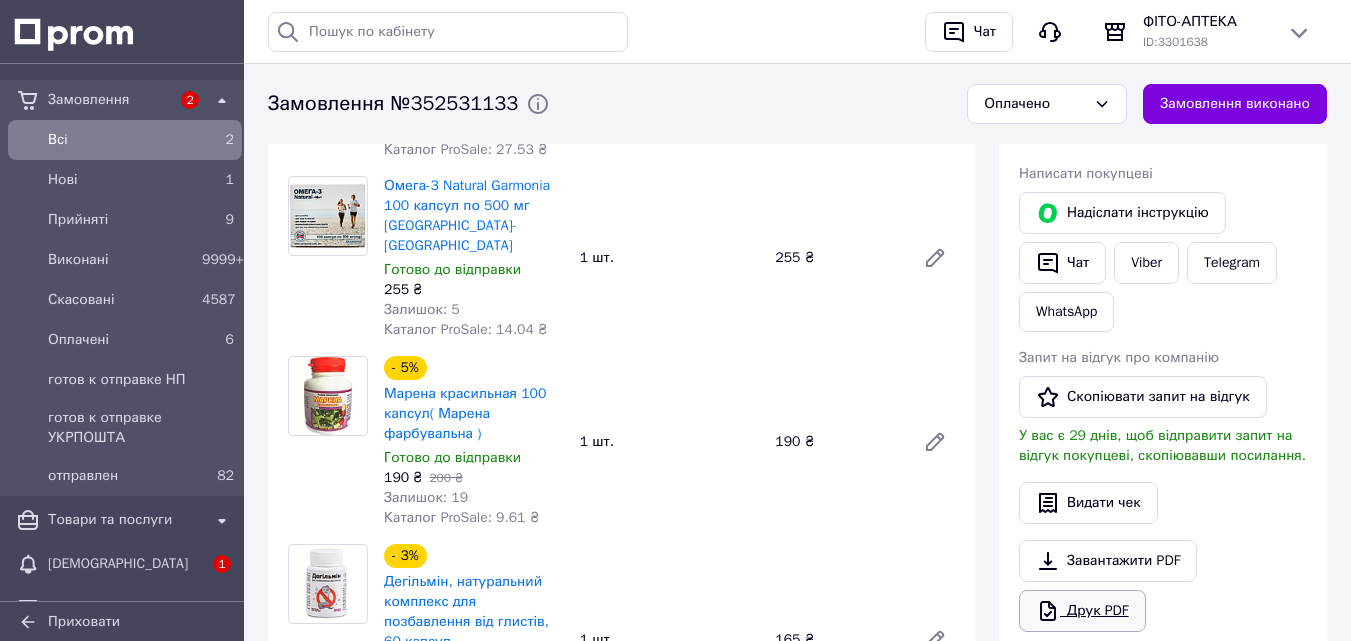 click on "Друк PDF" at bounding box center [1082, 611] 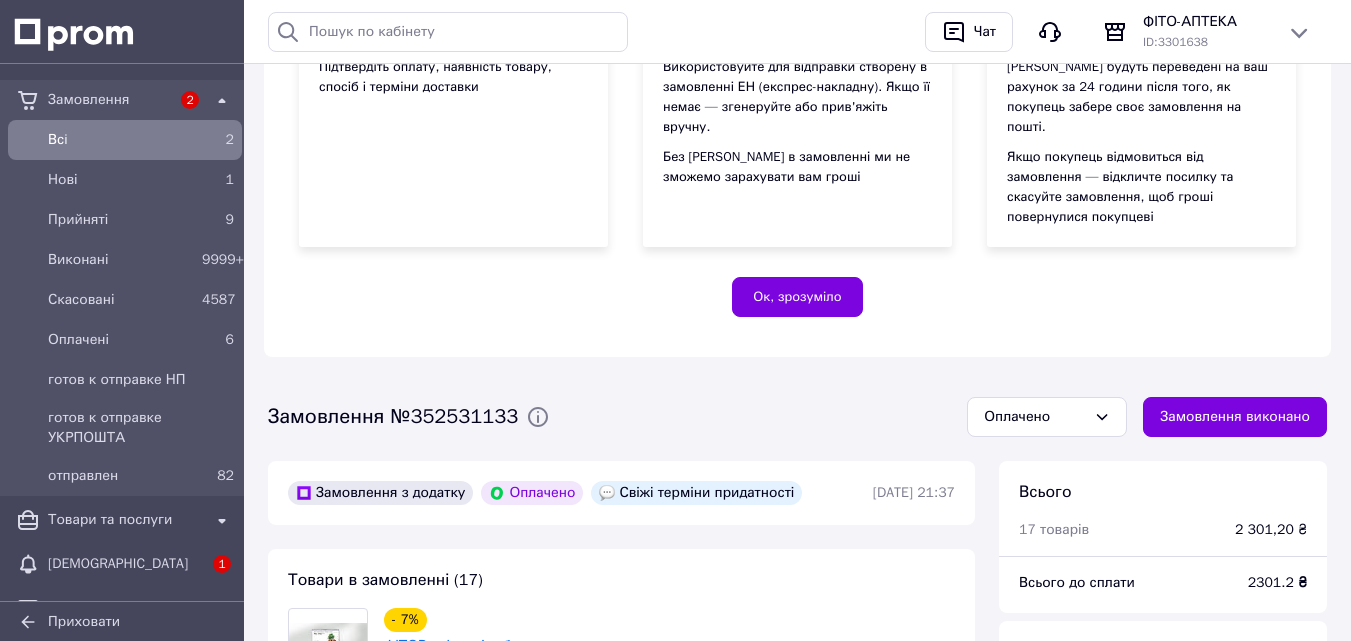 scroll, scrollTop: 600, scrollLeft: 0, axis: vertical 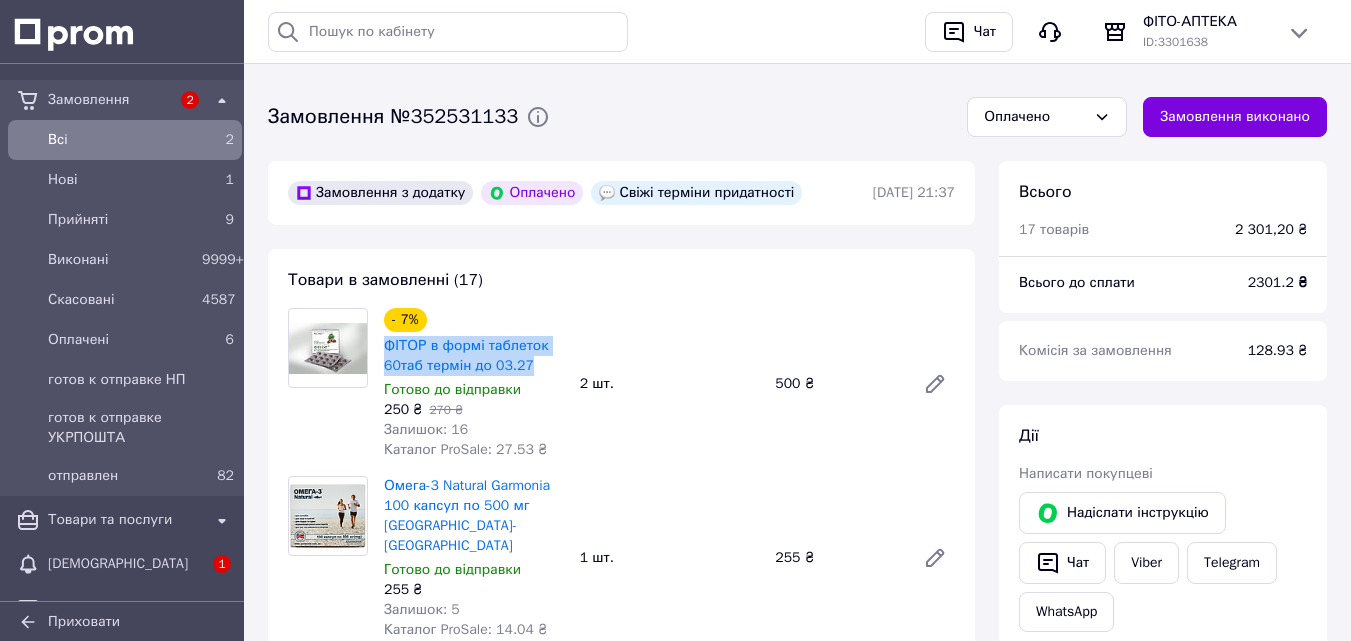 drag, startPoint x: 378, startPoint y: 327, endPoint x: 547, endPoint y: 353, distance: 170.9883 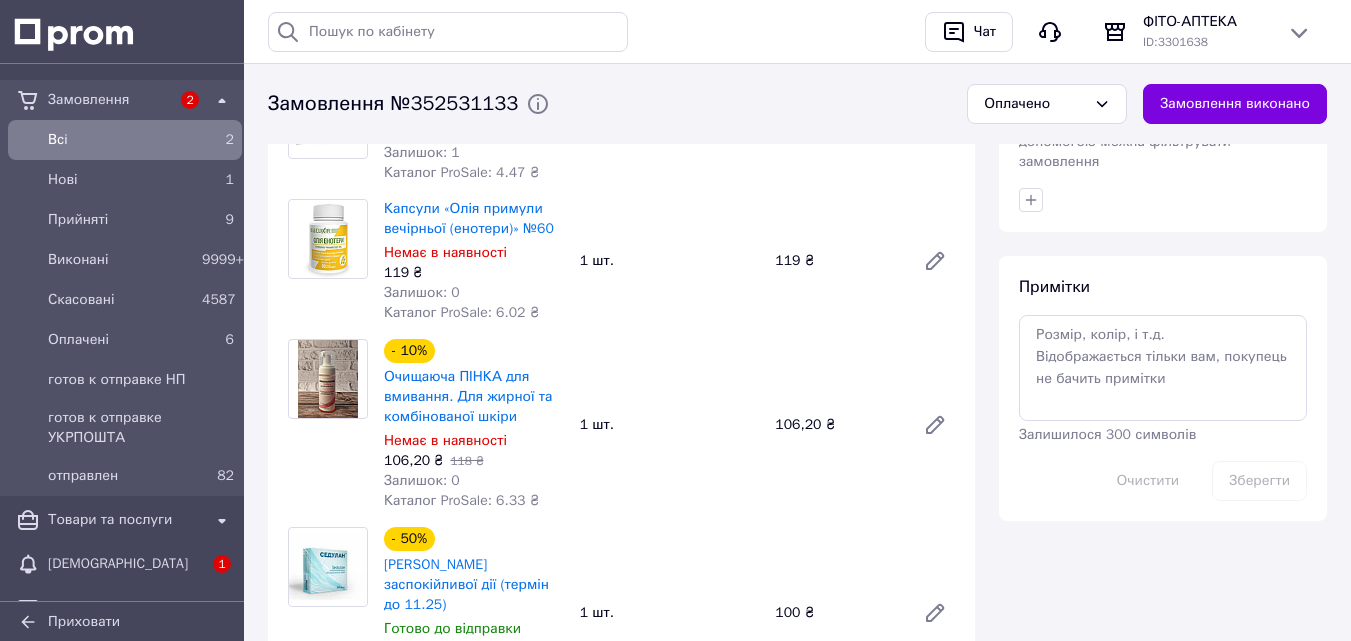 scroll, scrollTop: 1600, scrollLeft: 0, axis: vertical 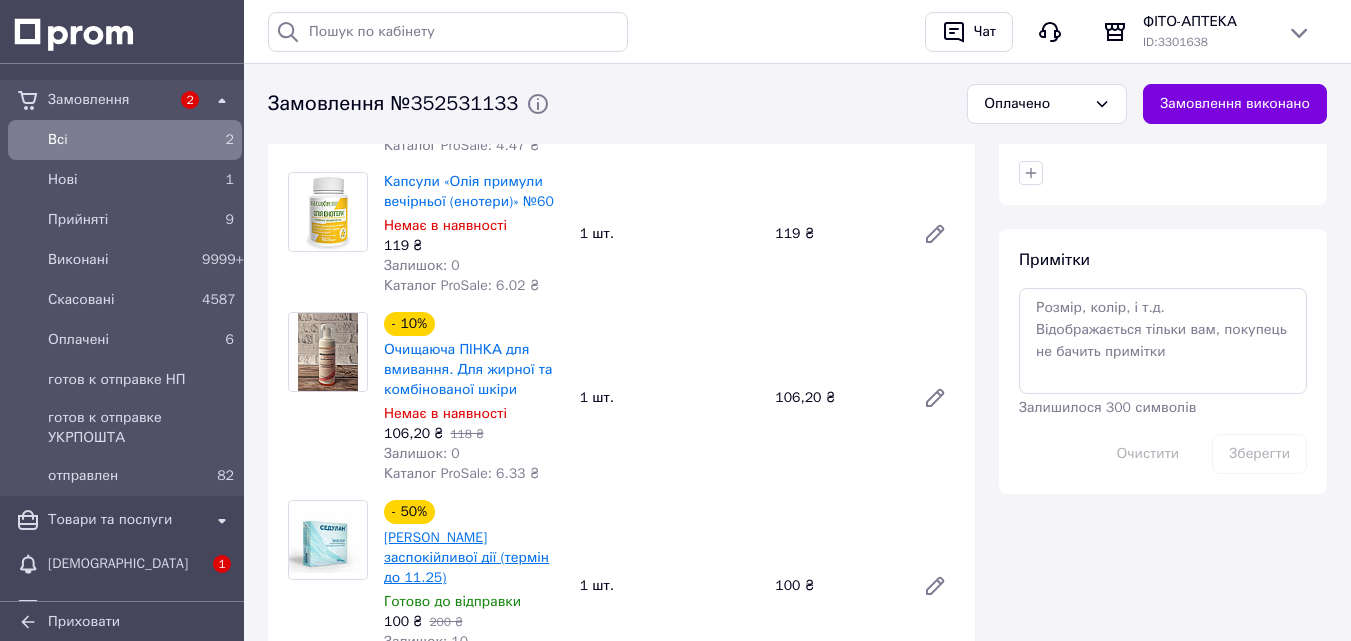 drag, startPoint x: 448, startPoint y: 513, endPoint x: 387, endPoint y: 482, distance: 68.42514 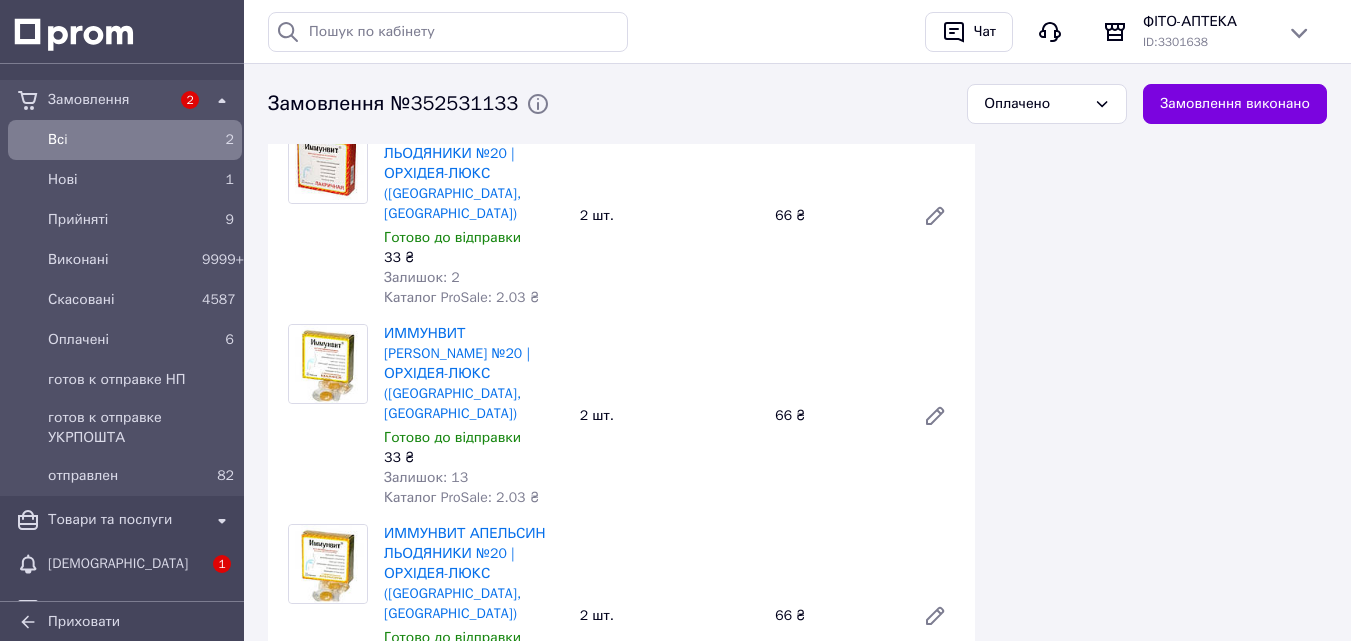 scroll, scrollTop: 3200, scrollLeft: 0, axis: vertical 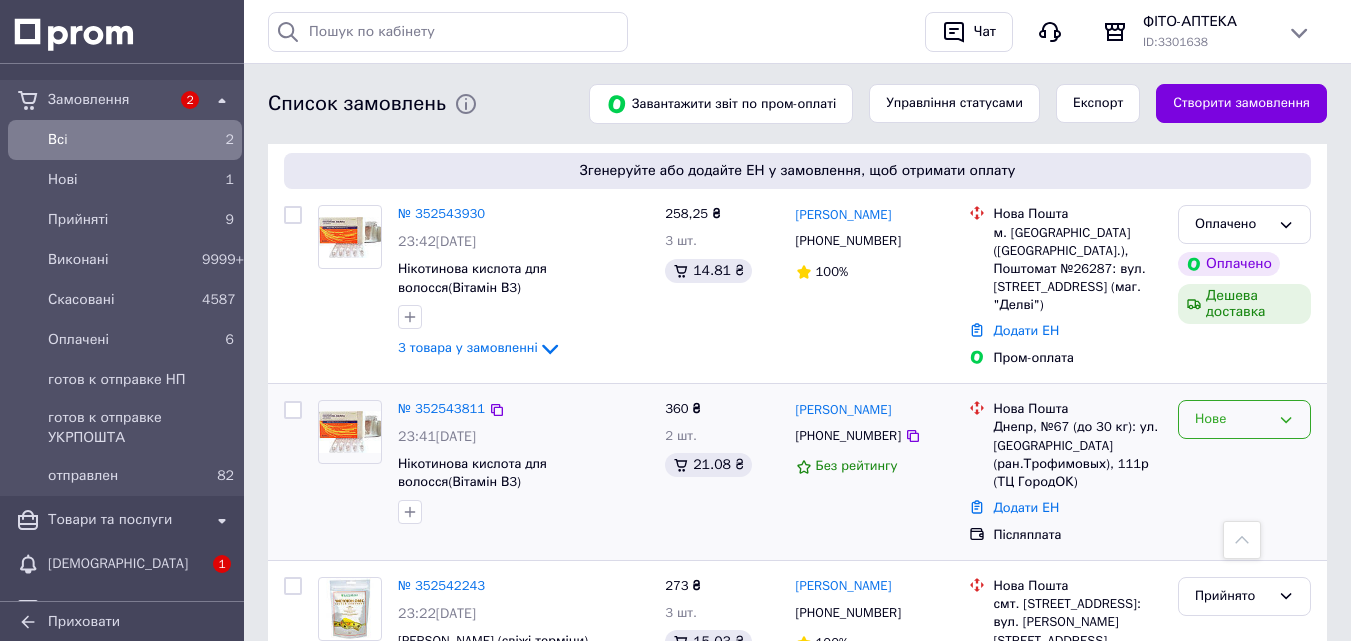 click on "Нове" at bounding box center (1244, 419) 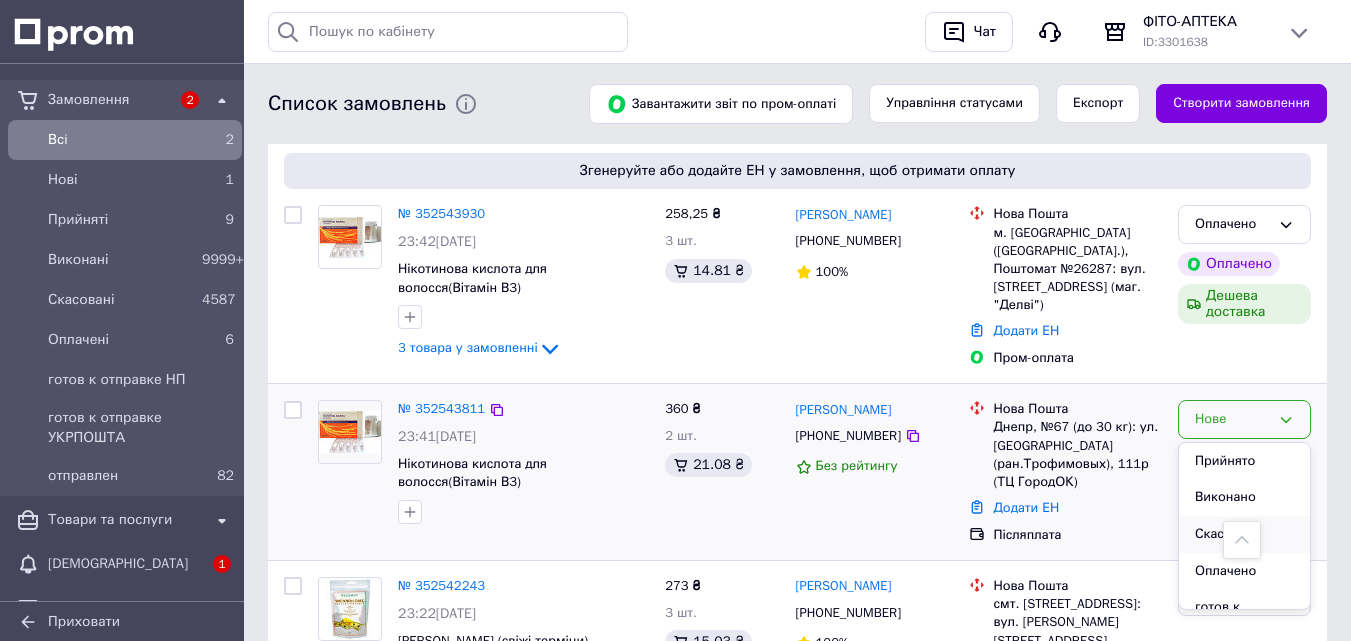 click on "Скасовано" at bounding box center [1244, 534] 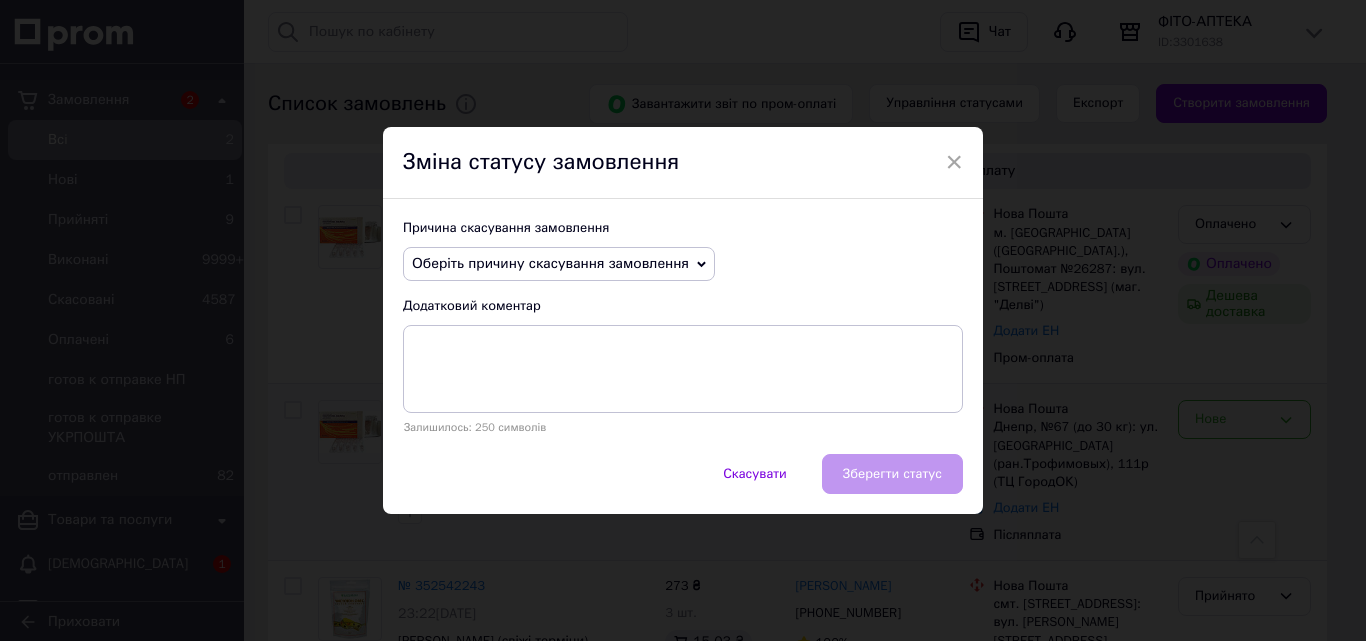 click on "Оберіть причину скасування замовлення" at bounding box center [550, 263] 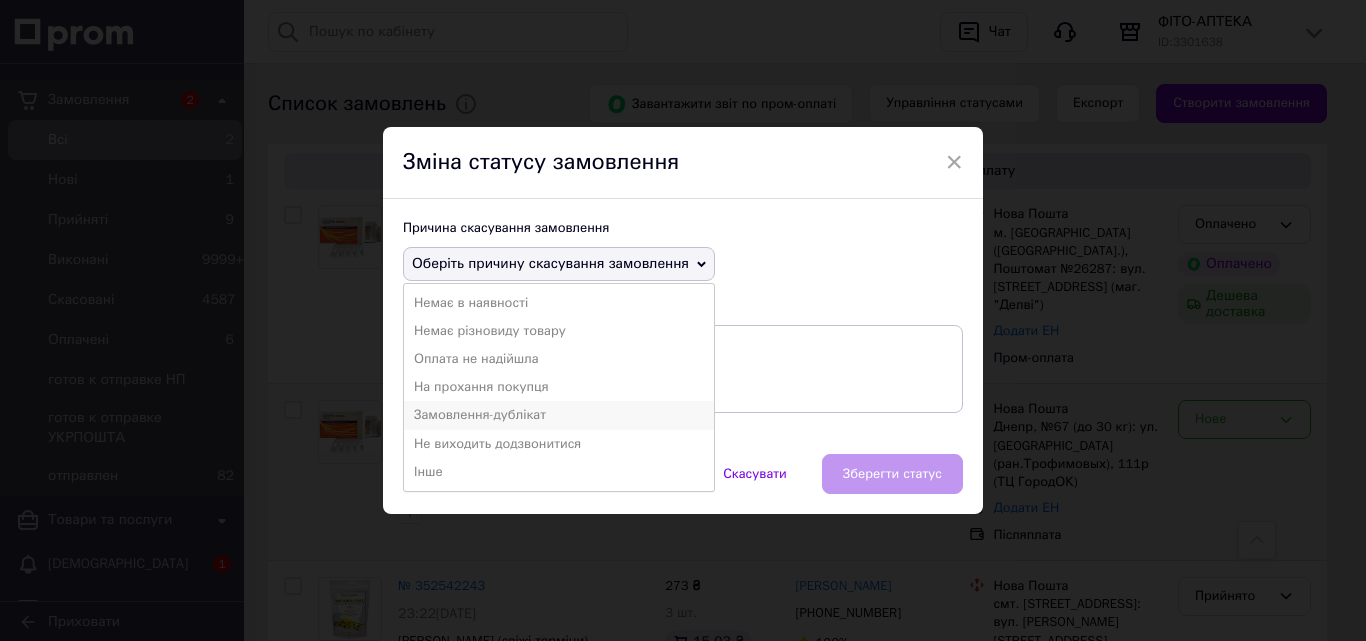 click on "Замовлення-дублікат" at bounding box center [559, 415] 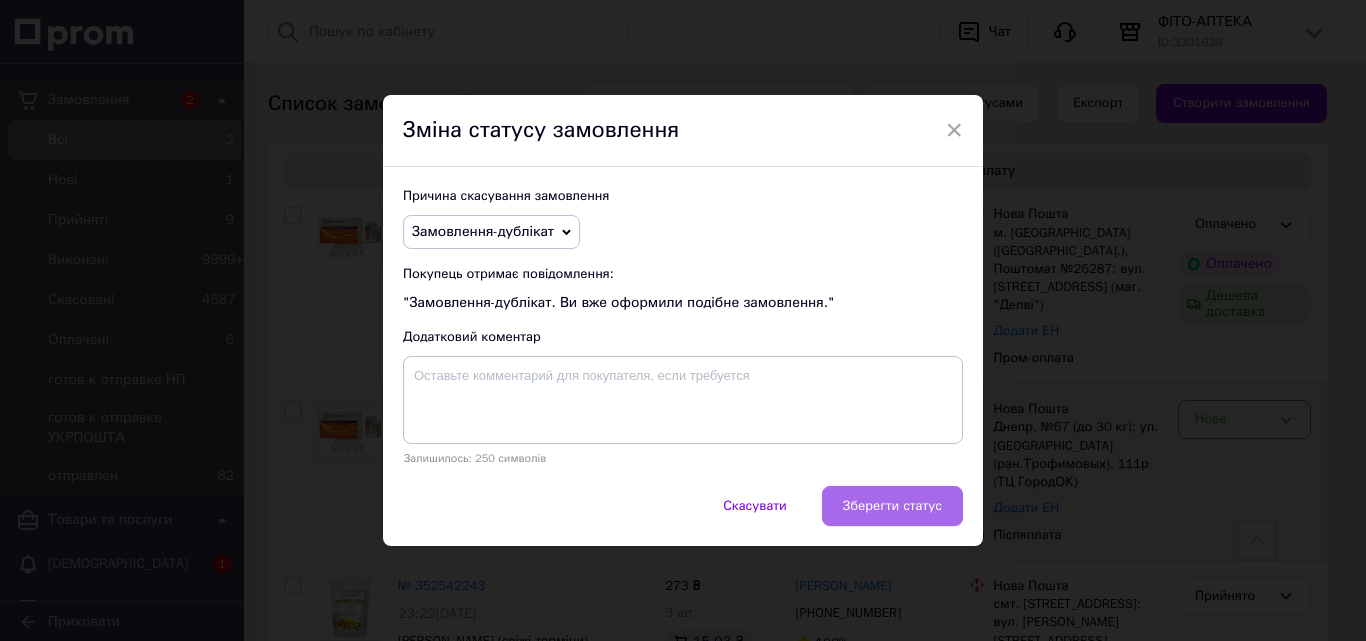 click on "Зберегти статус" at bounding box center (892, 506) 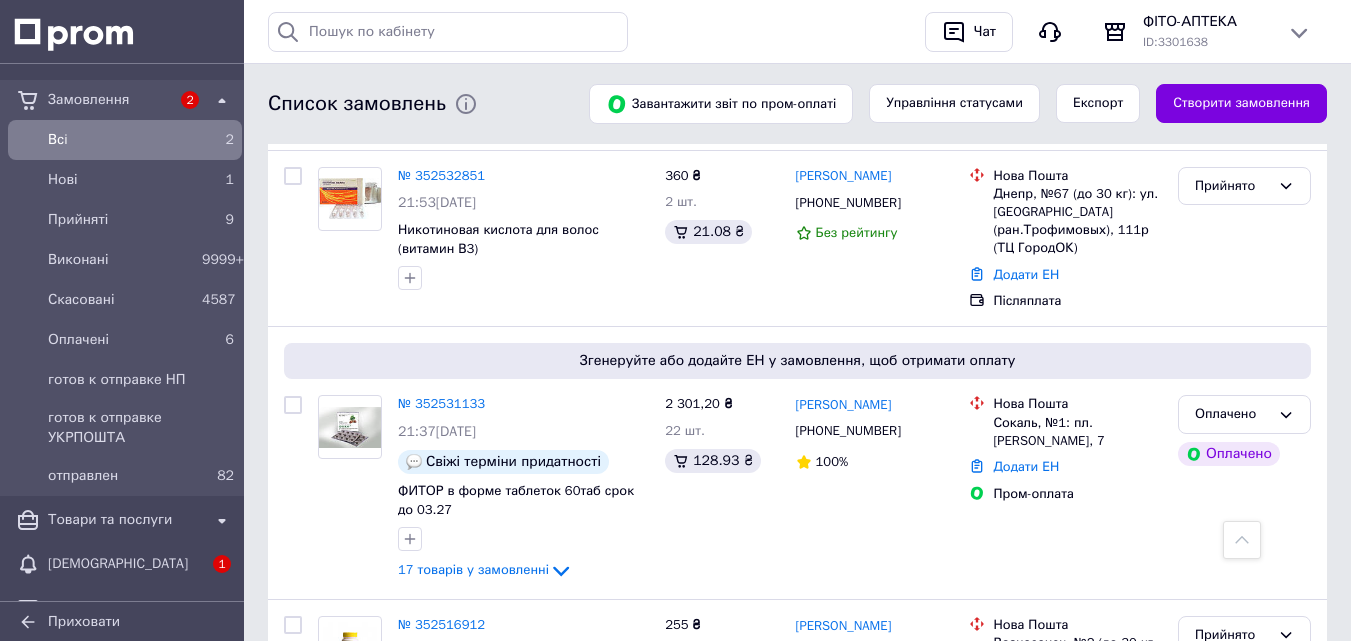 scroll, scrollTop: 2400, scrollLeft: 0, axis: vertical 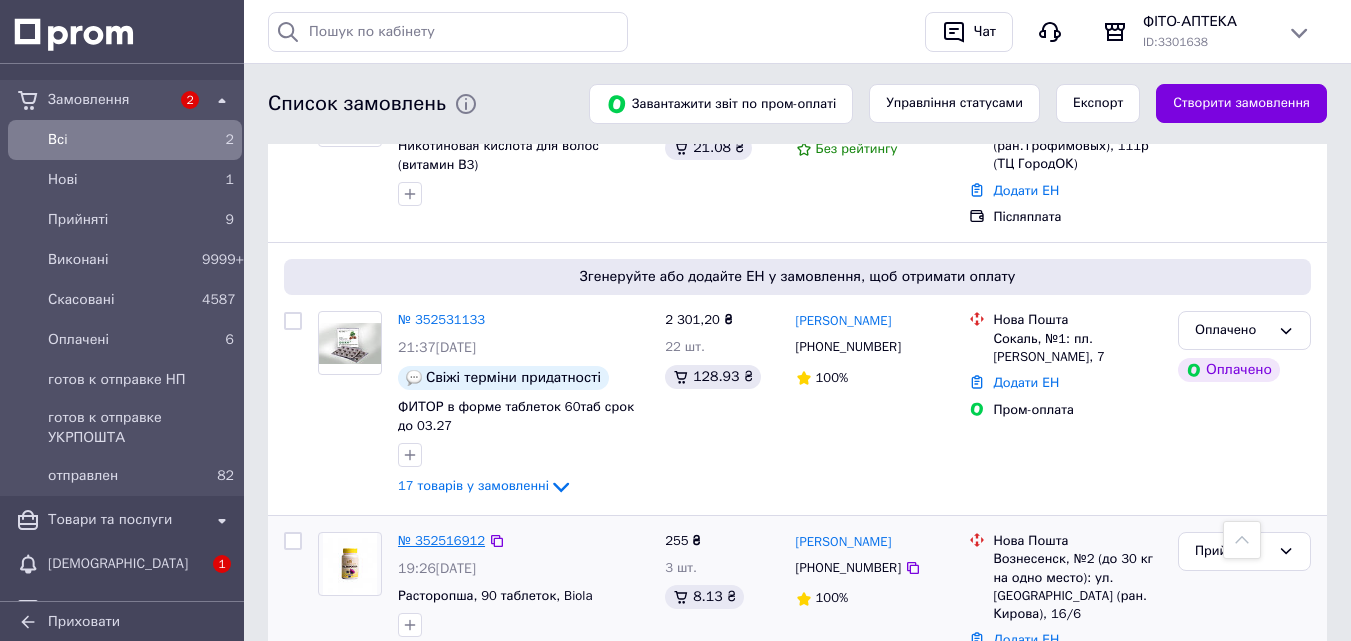 click on "№ 352516912" at bounding box center [441, 540] 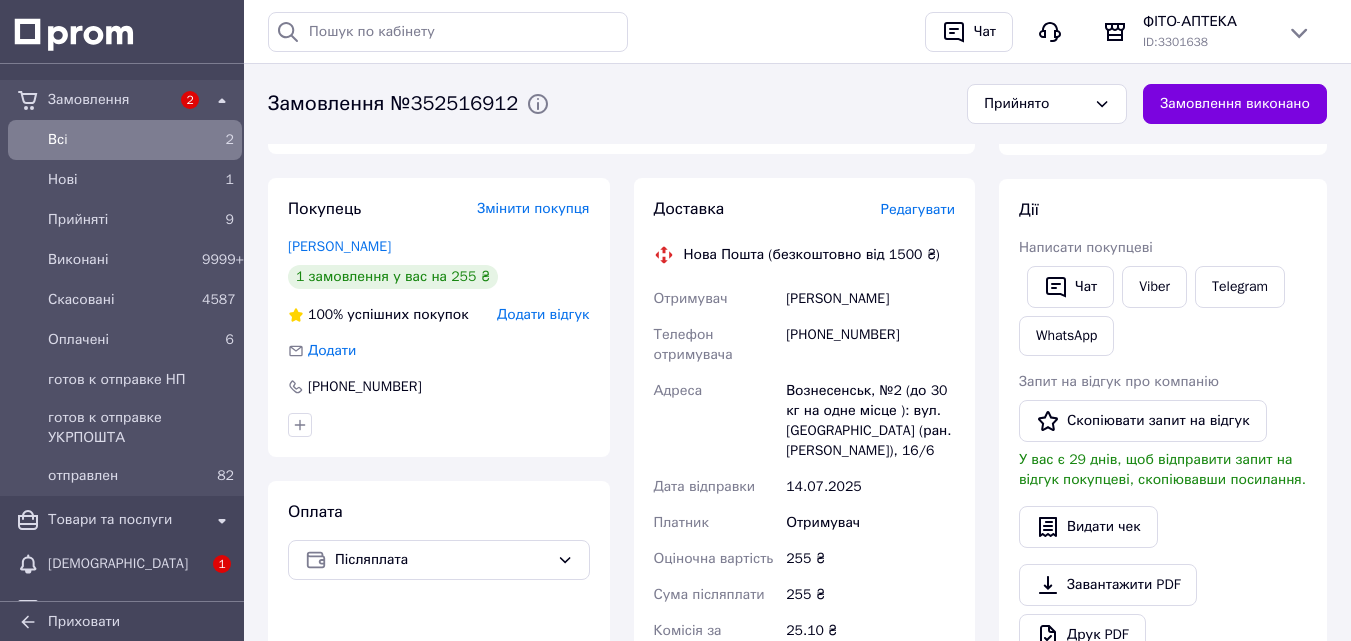 scroll, scrollTop: 0, scrollLeft: 0, axis: both 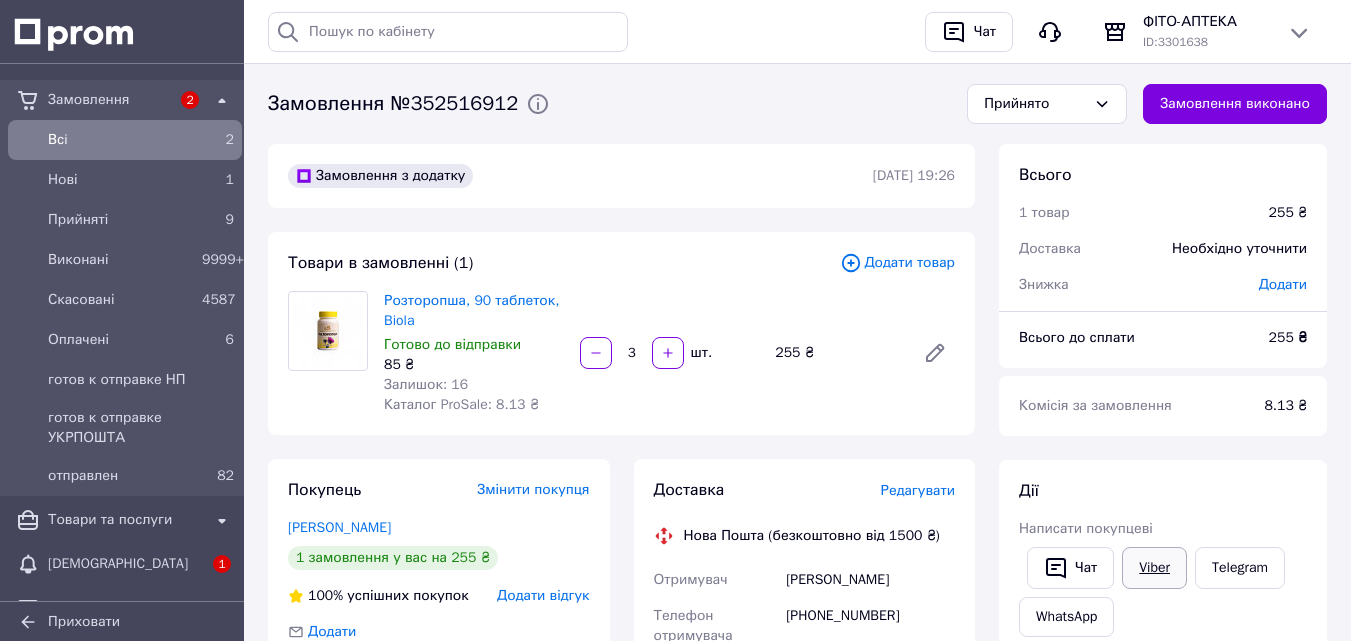 click on "Viber" at bounding box center [1154, 568] 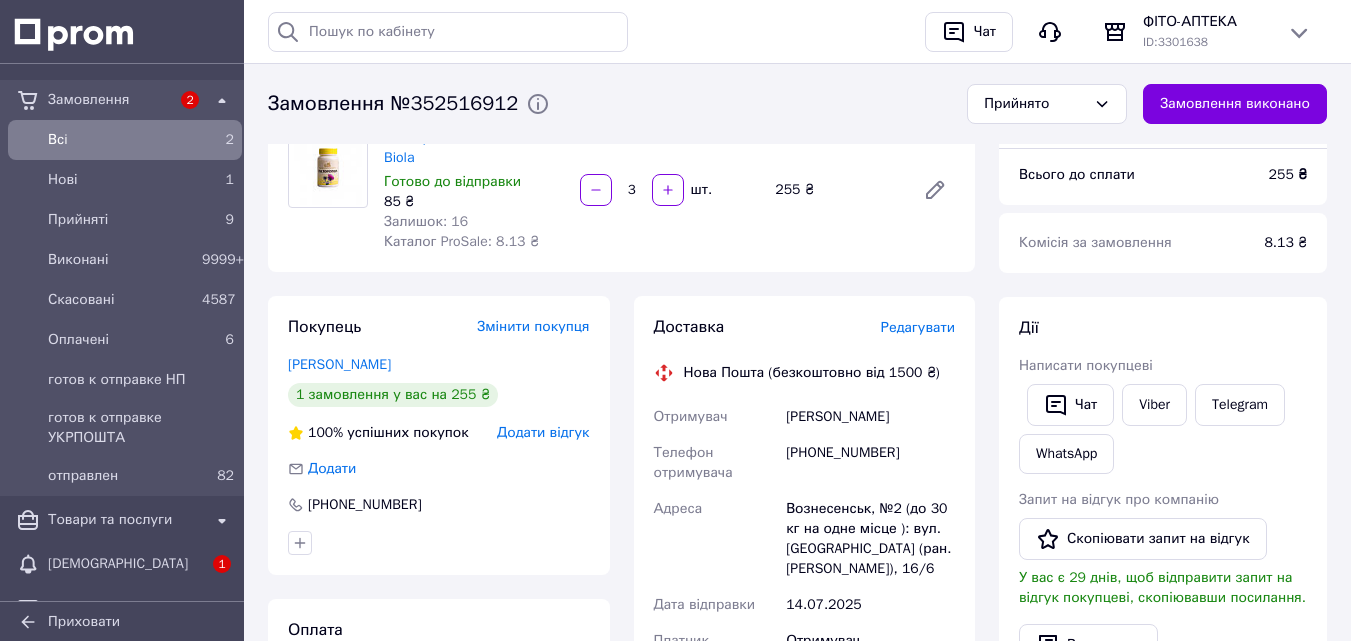 scroll, scrollTop: 0, scrollLeft: 0, axis: both 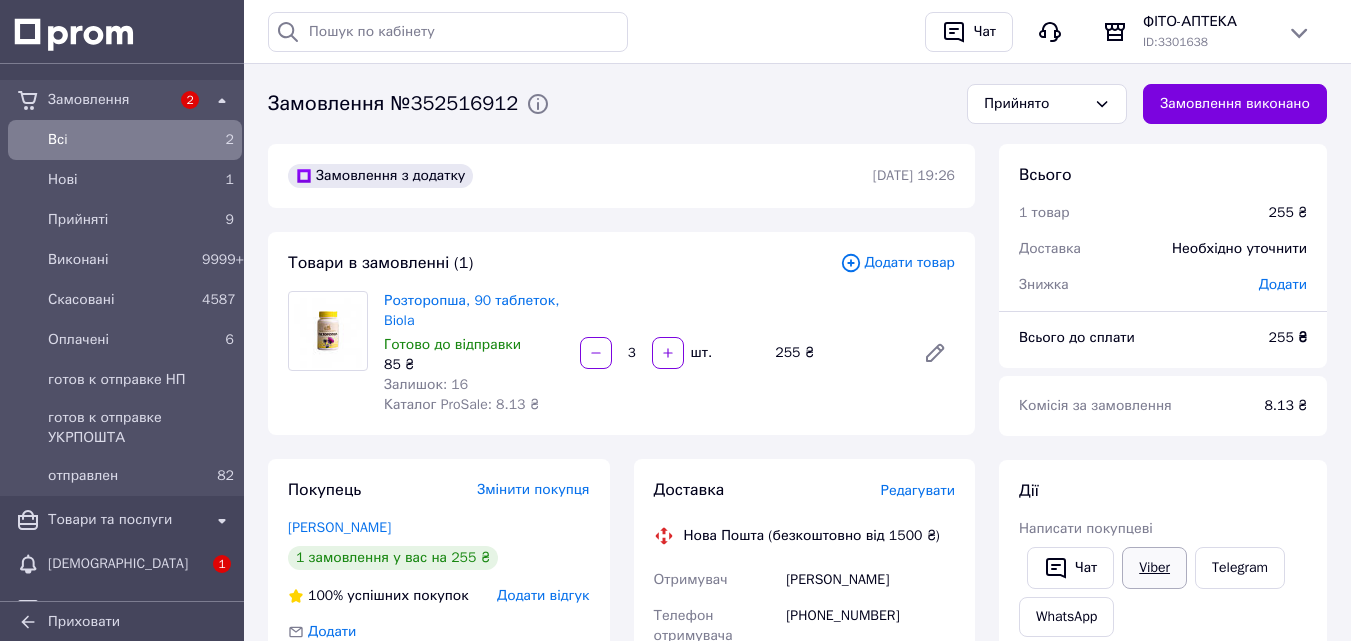 click on "Viber" at bounding box center [1154, 568] 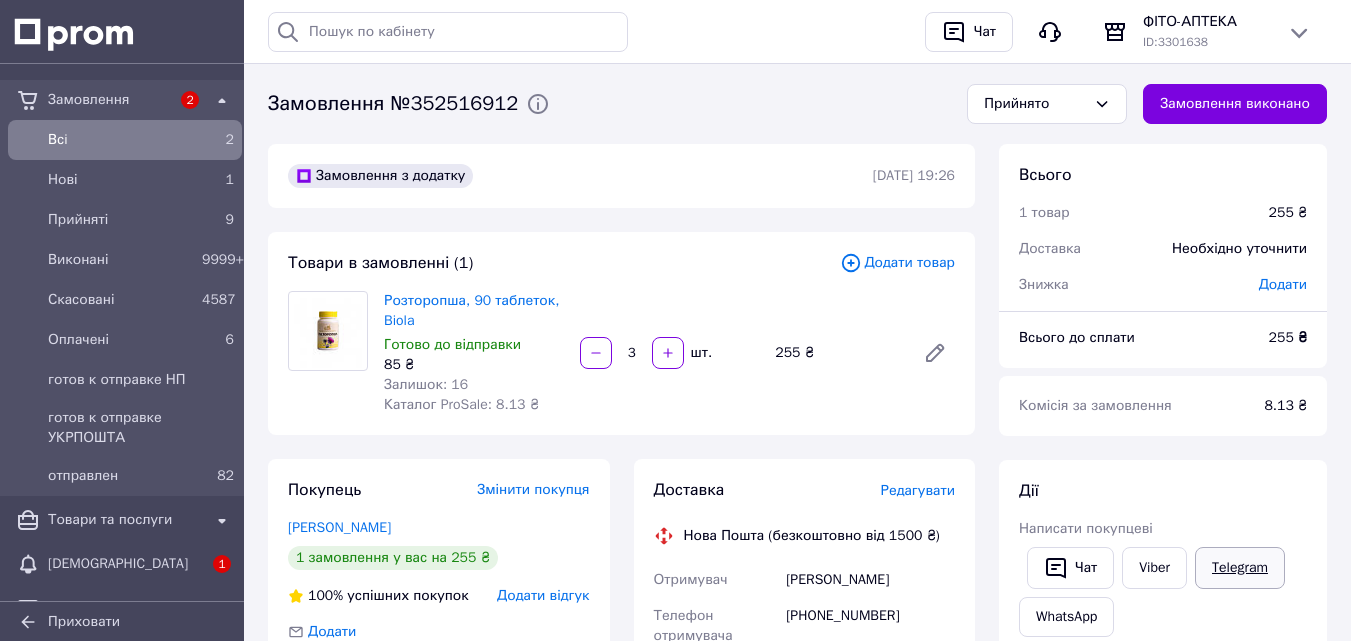 click on "Telegram" at bounding box center (1240, 568) 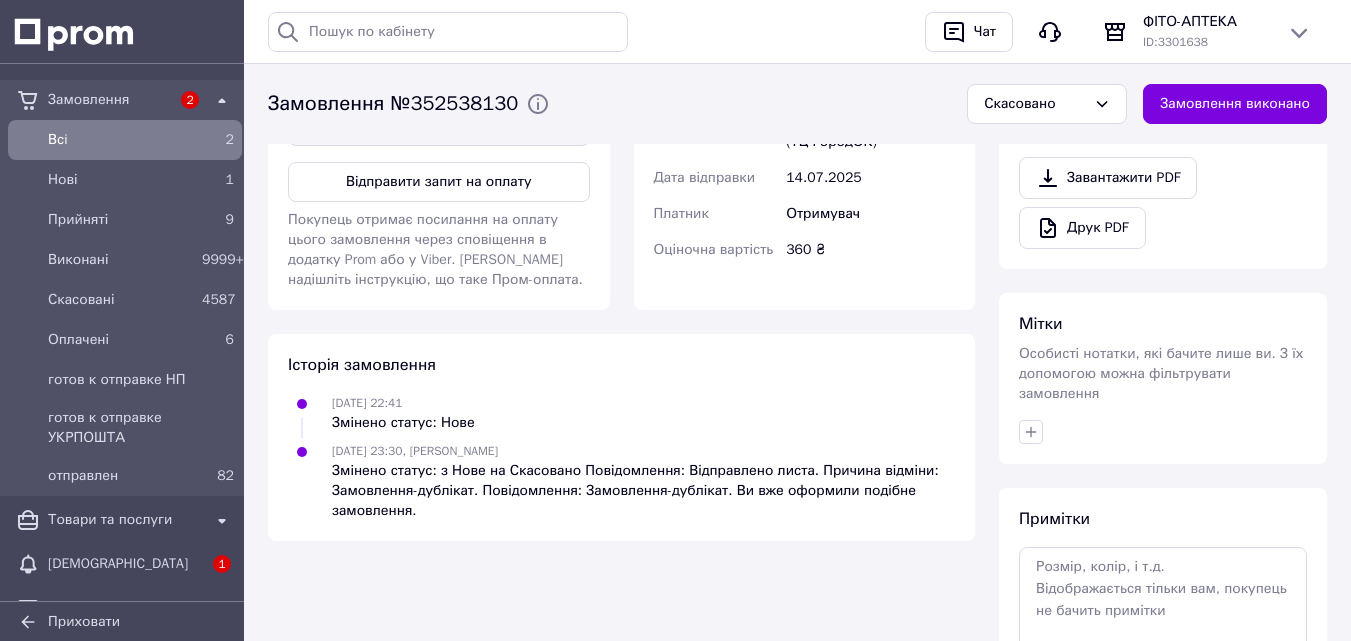 scroll, scrollTop: 857, scrollLeft: 0, axis: vertical 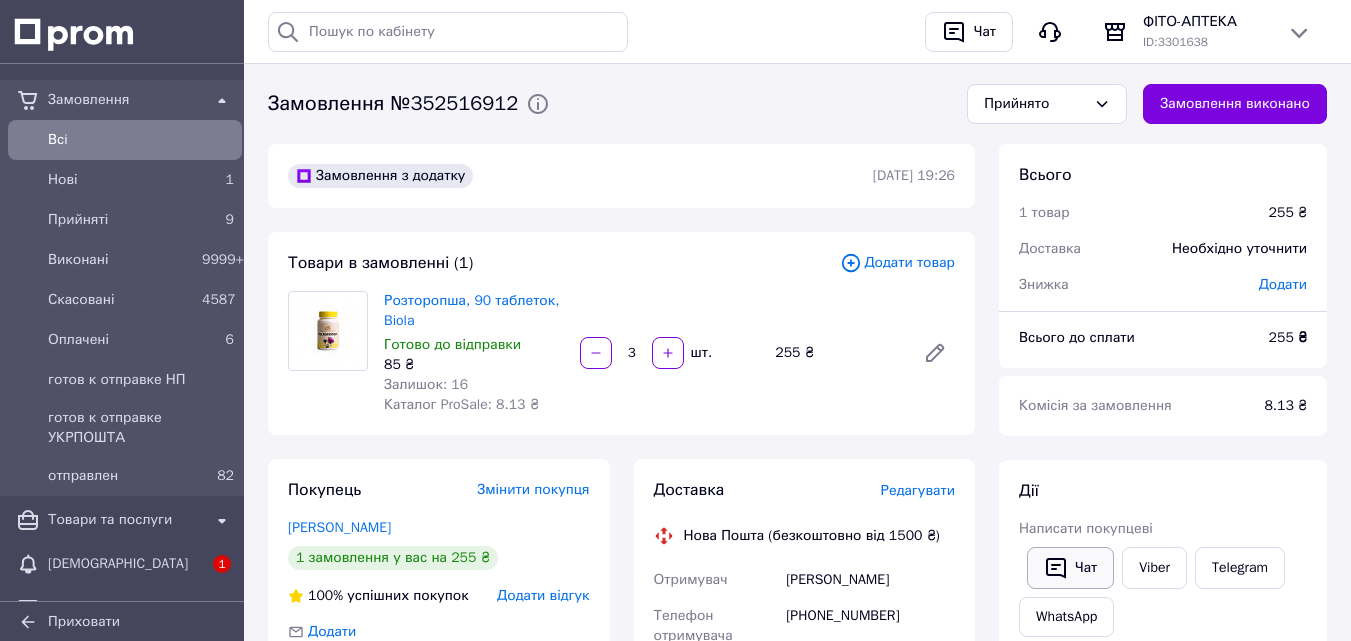 click on "Чат" at bounding box center (1070, 568) 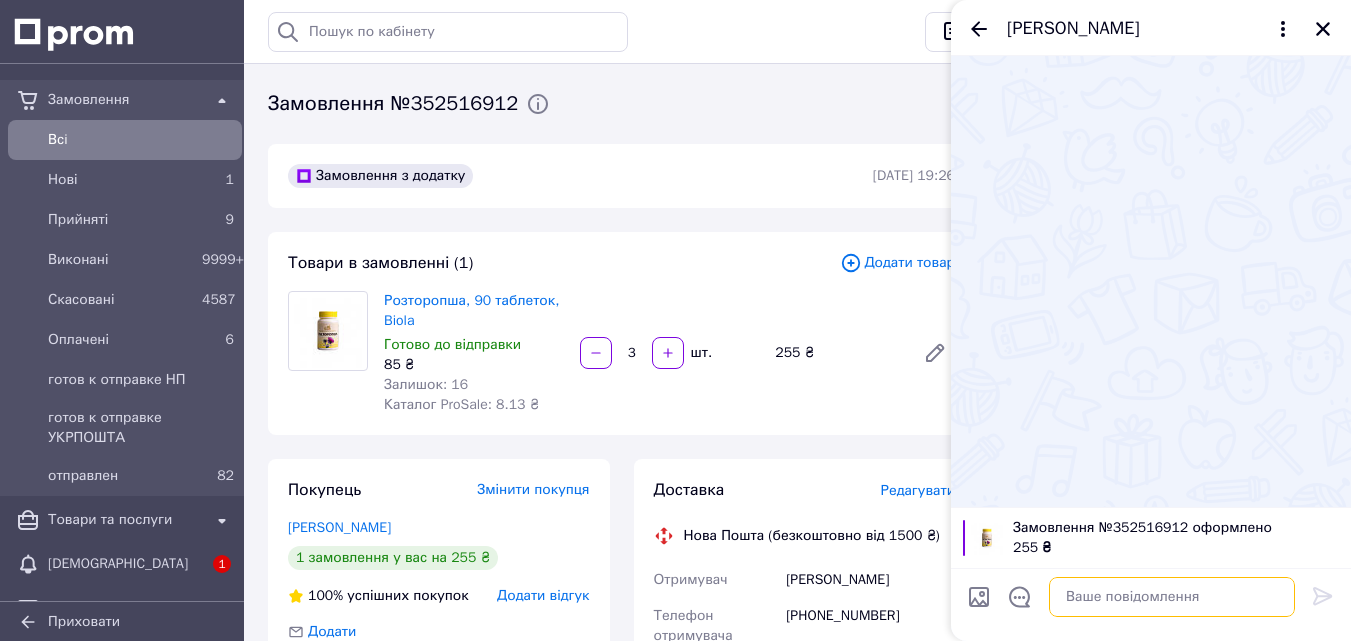 click at bounding box center (1172, 597) 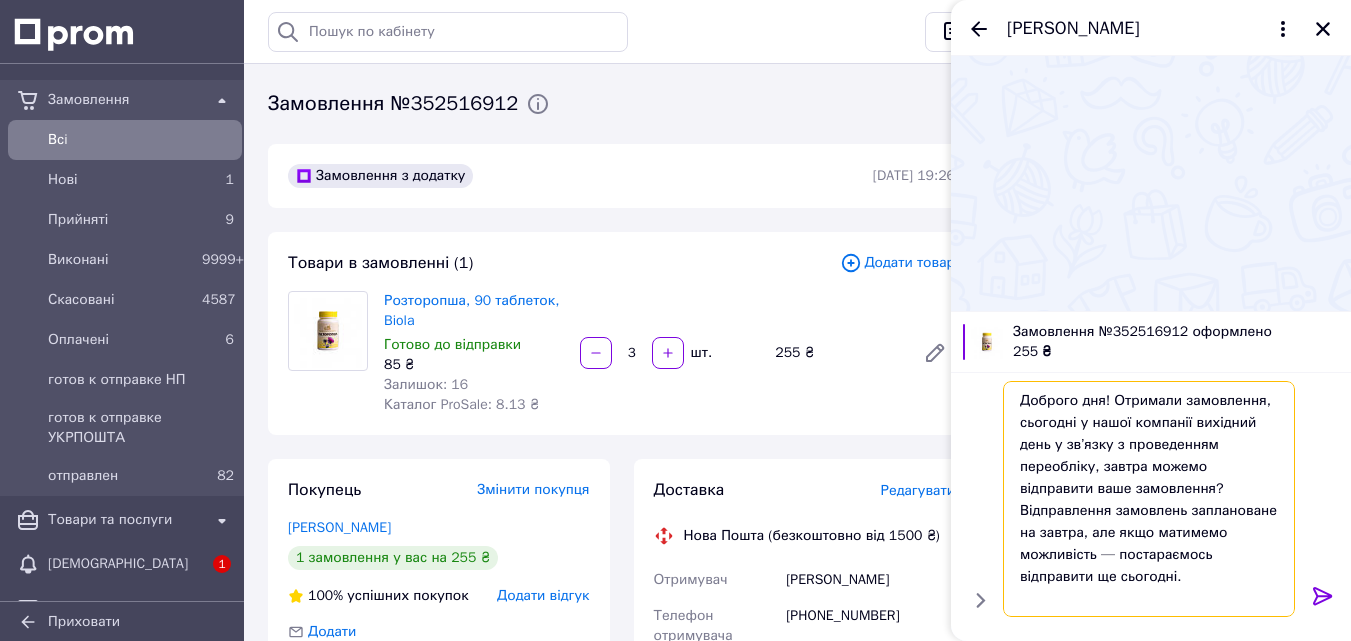 scroll, scrollTop: 0, scrollLeft: 0, axis: both 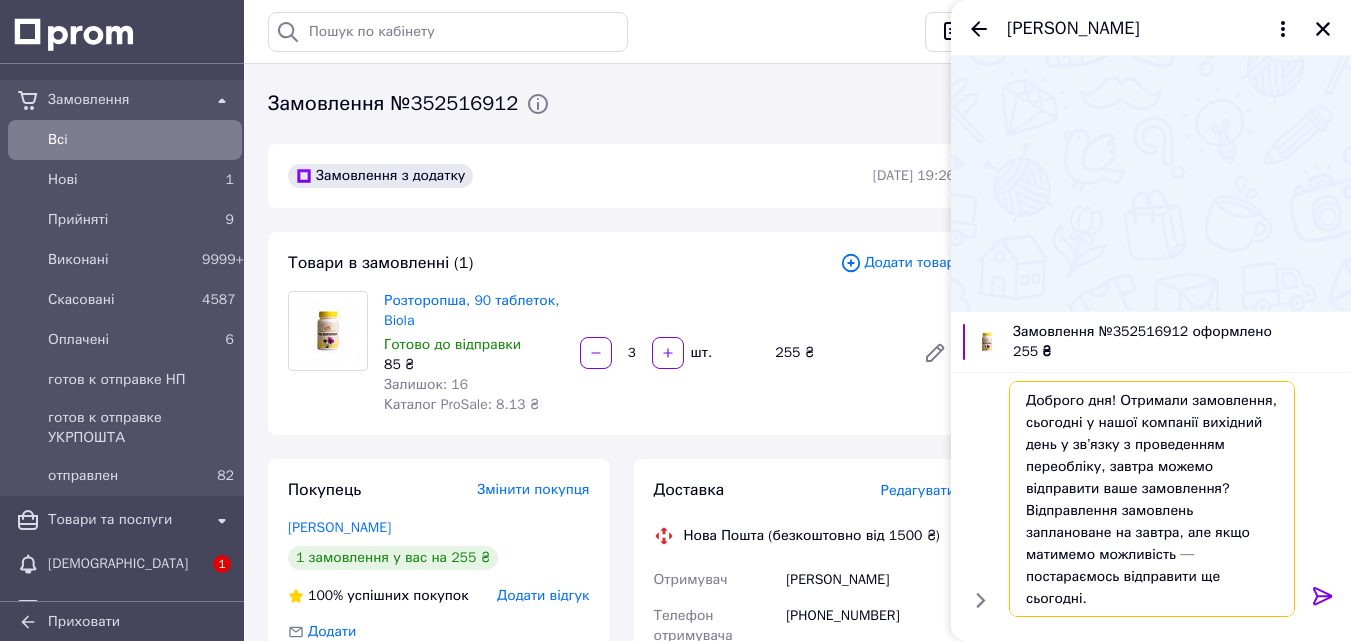 type 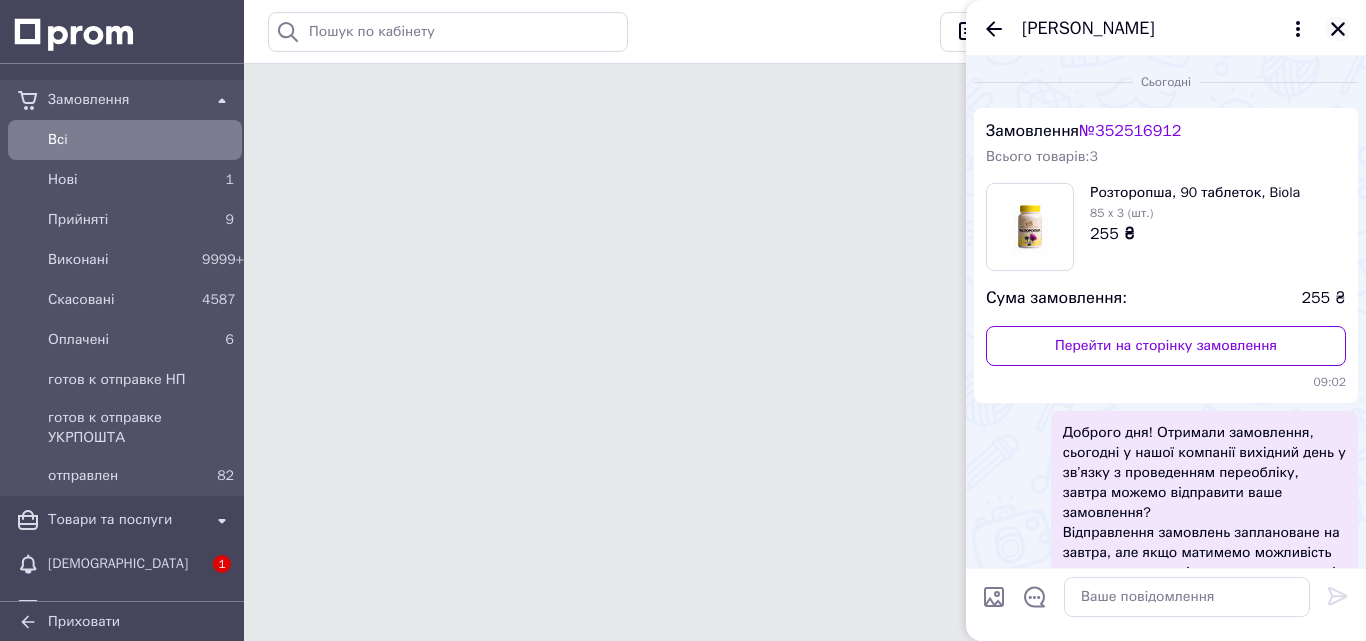 click on "[PERSON_NAME]" at bounding box center (1166, 28) 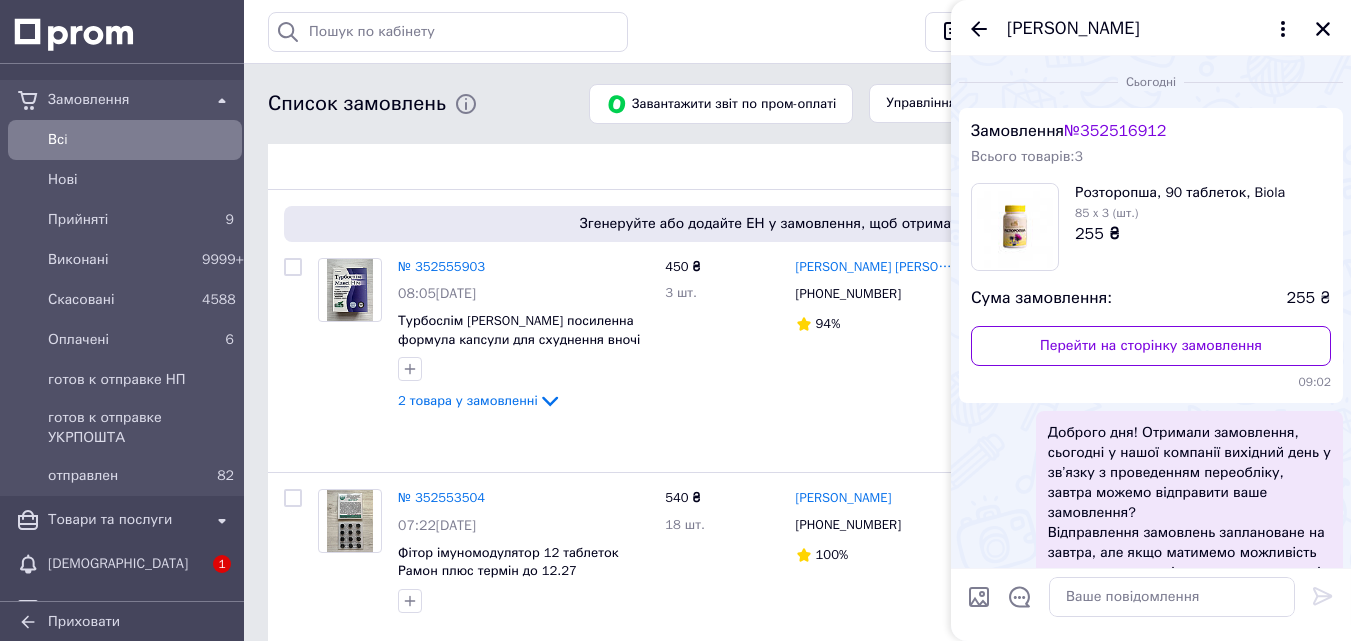 scroll, scrollTop: 300, scrollLeft: 0, axis: vertical 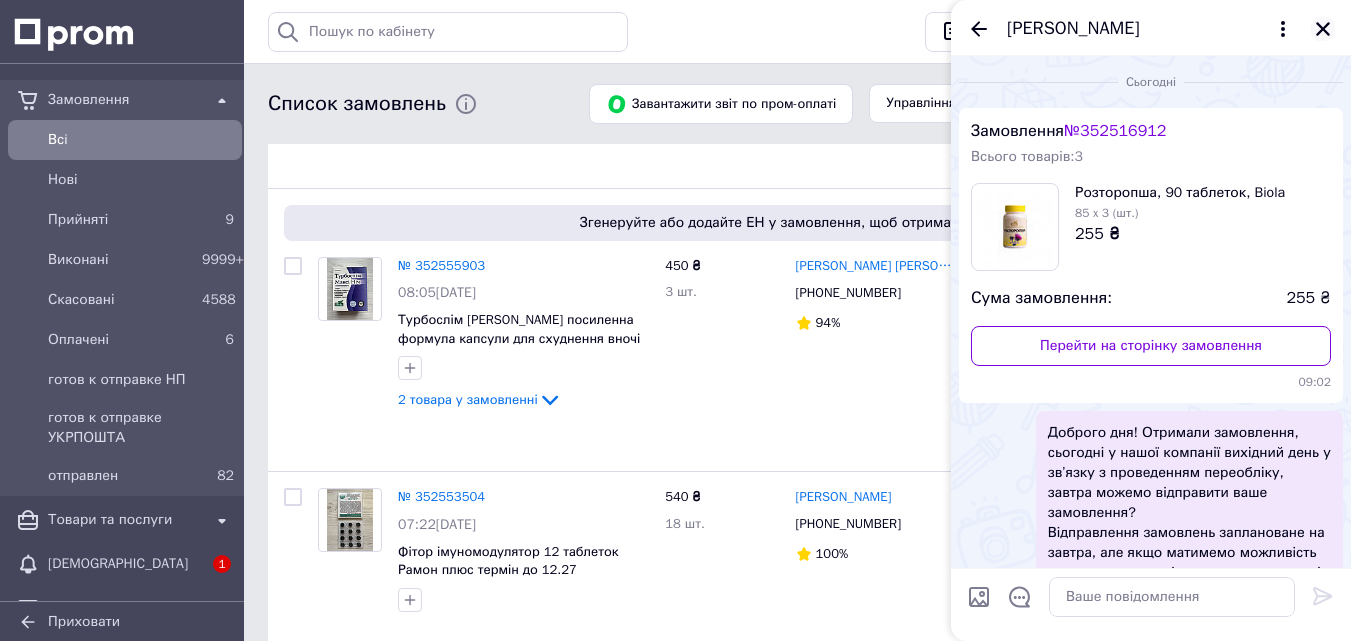 click 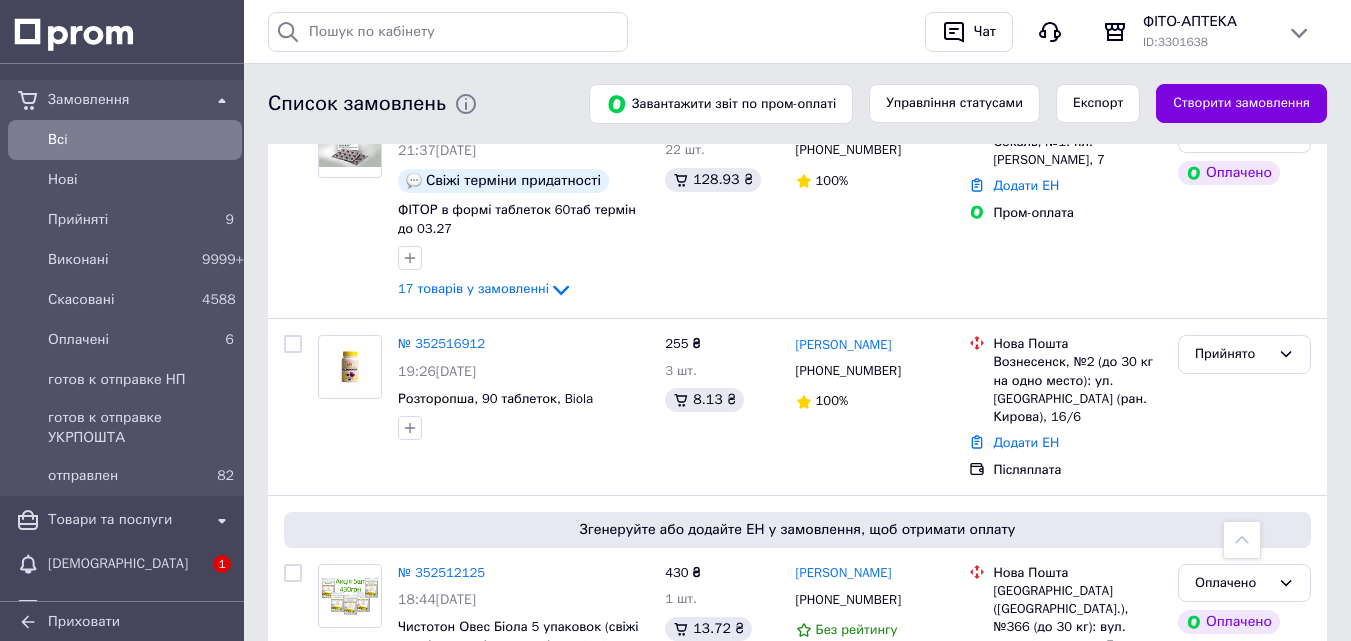 scroll, scrollTop: 2700, scrollLeft: 0, axis: vertical 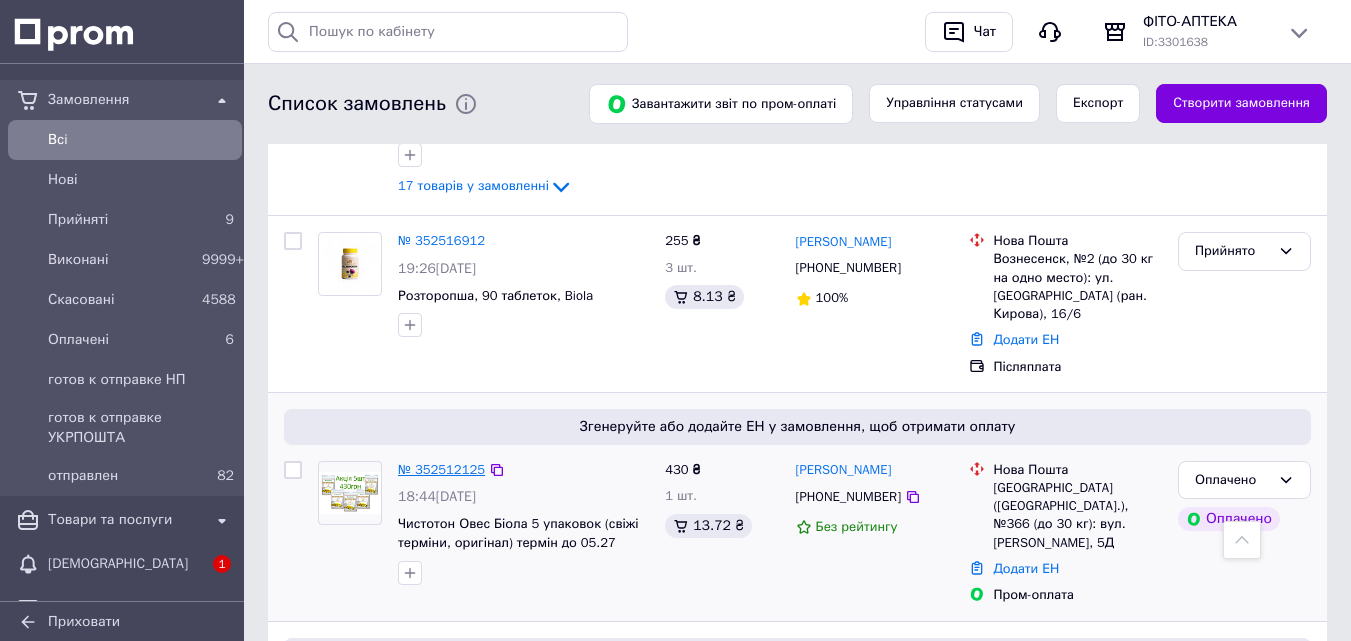 click on "№ 352512125" at bounding box center [441, 469] 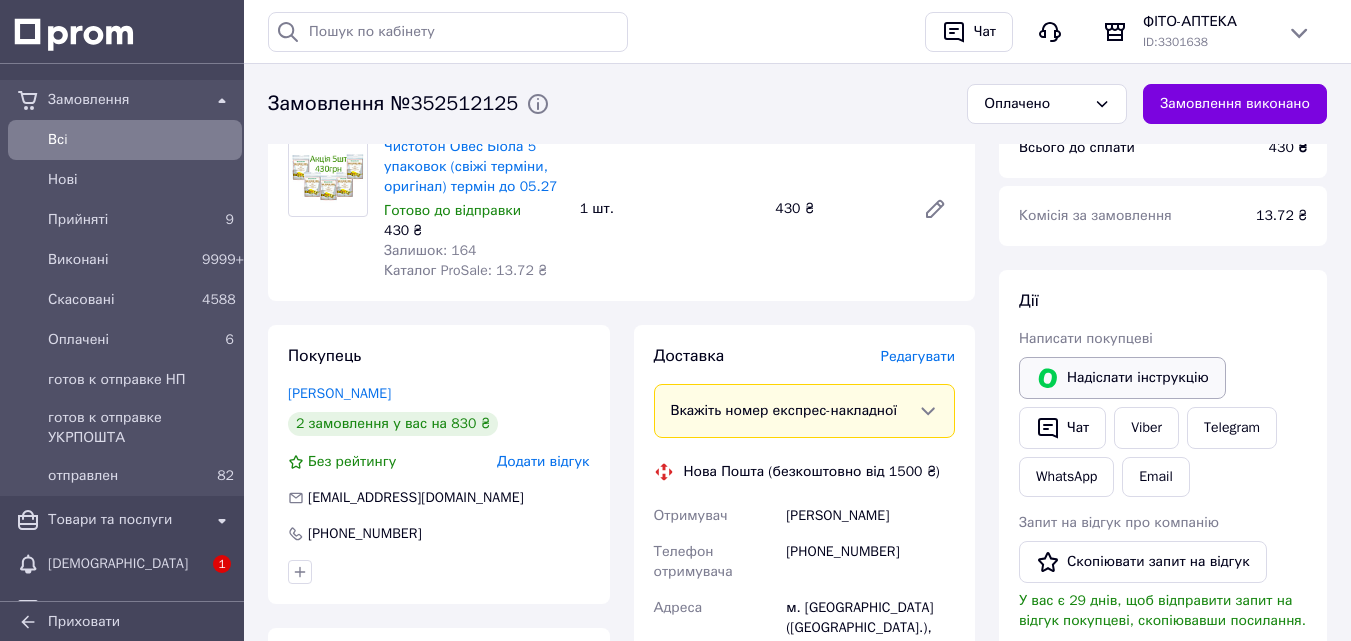 scroll, scrollTop: 813, scrollLeft: 0, axis: vertical 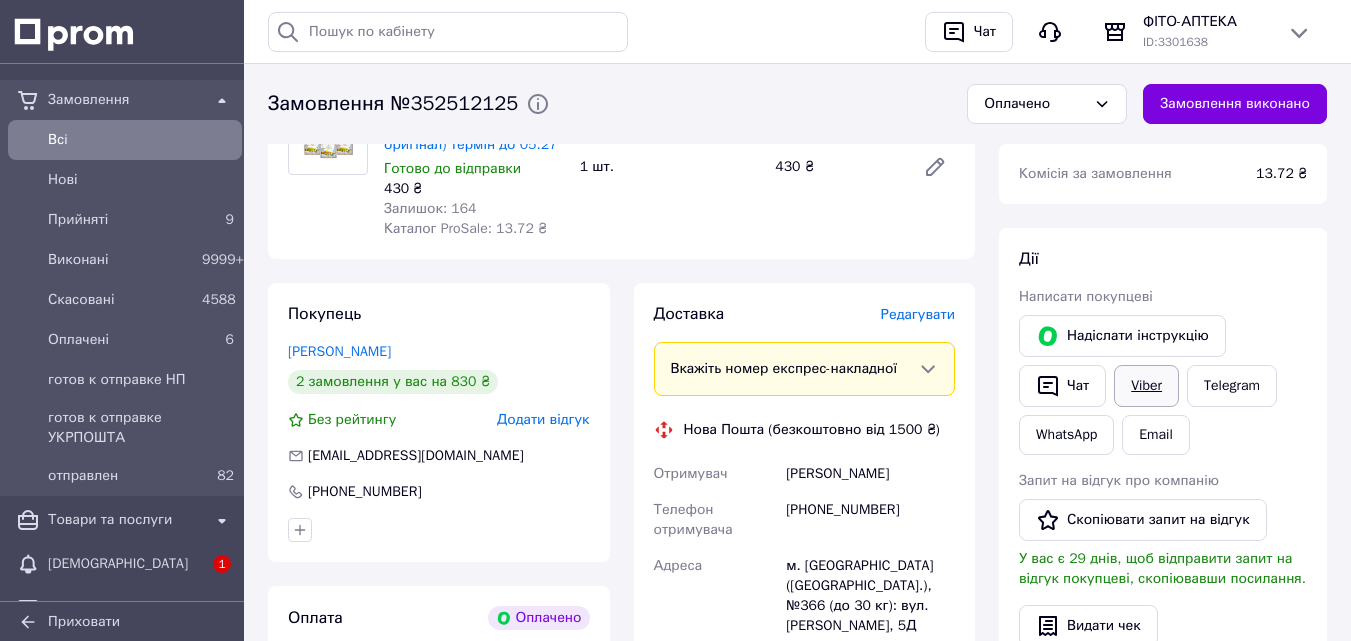 click on "Viber" at bounding box center (1146, 386) 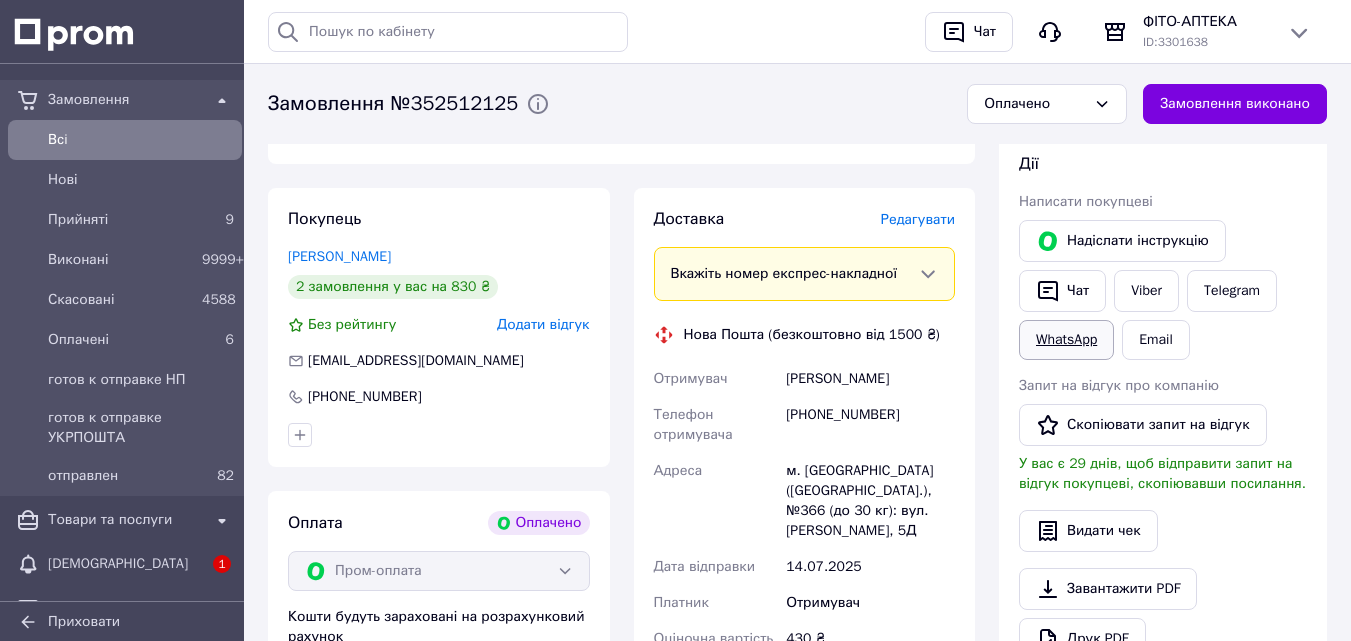 scroll, scrollTop: 1013, scrollLeft: 0, axis: vertical 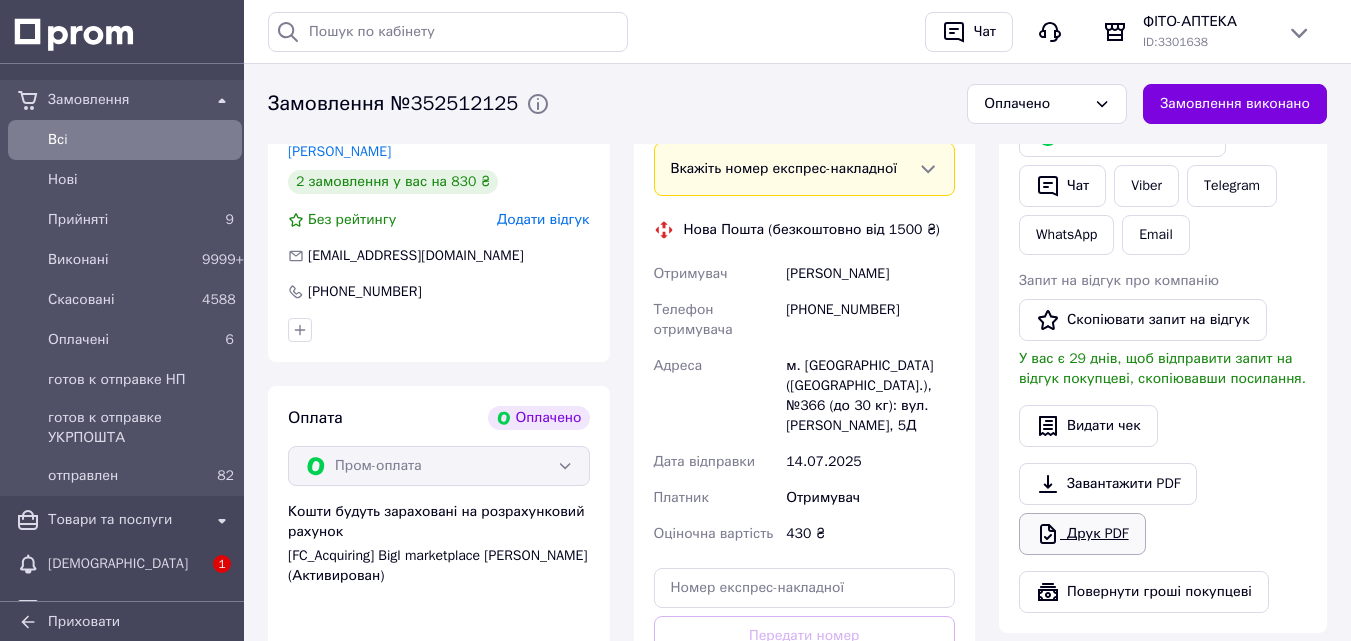 click on "Друк PDF" at bounding box center [1082, 534] 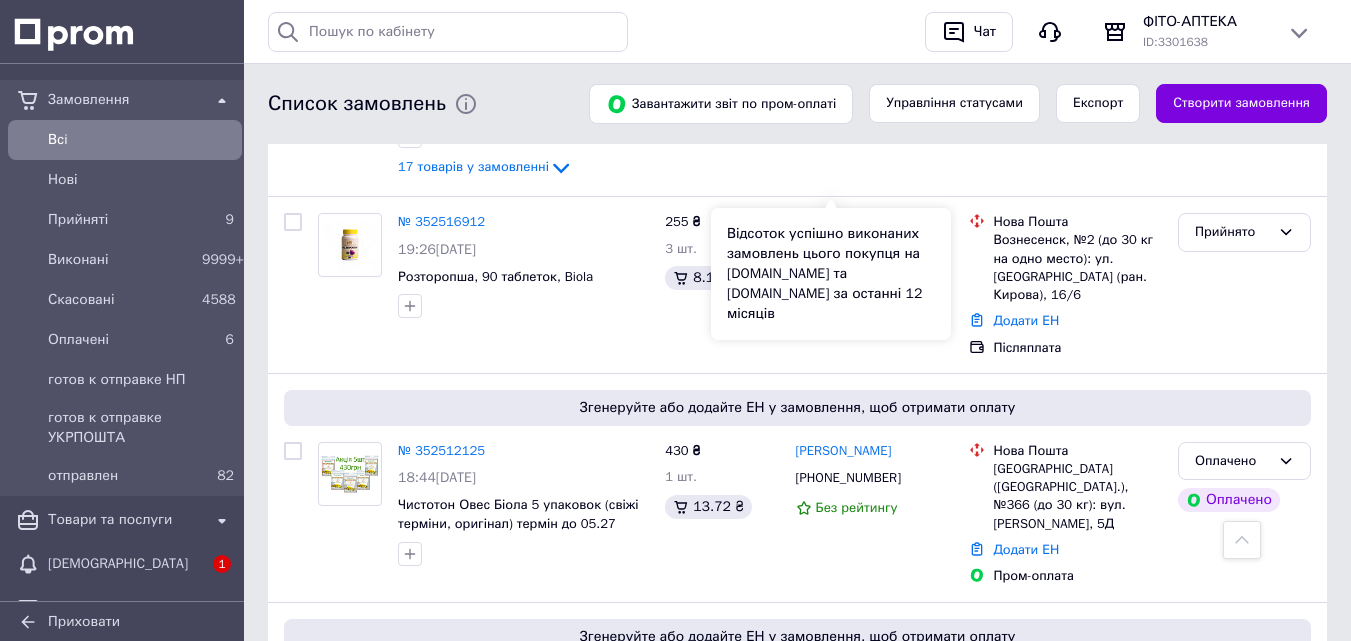 scroll, scrollTop: 2900, scrollLeft: 0, axis: vertical 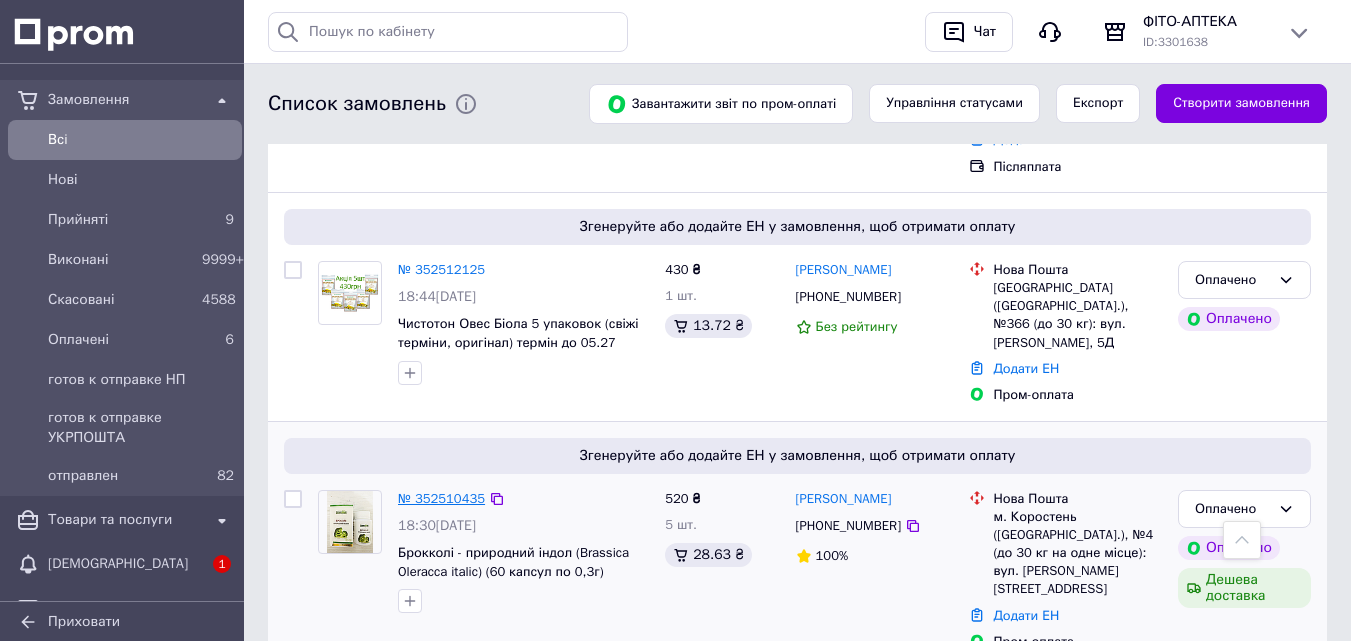 click on "№ 352510435" at bounding box center [441, 498] 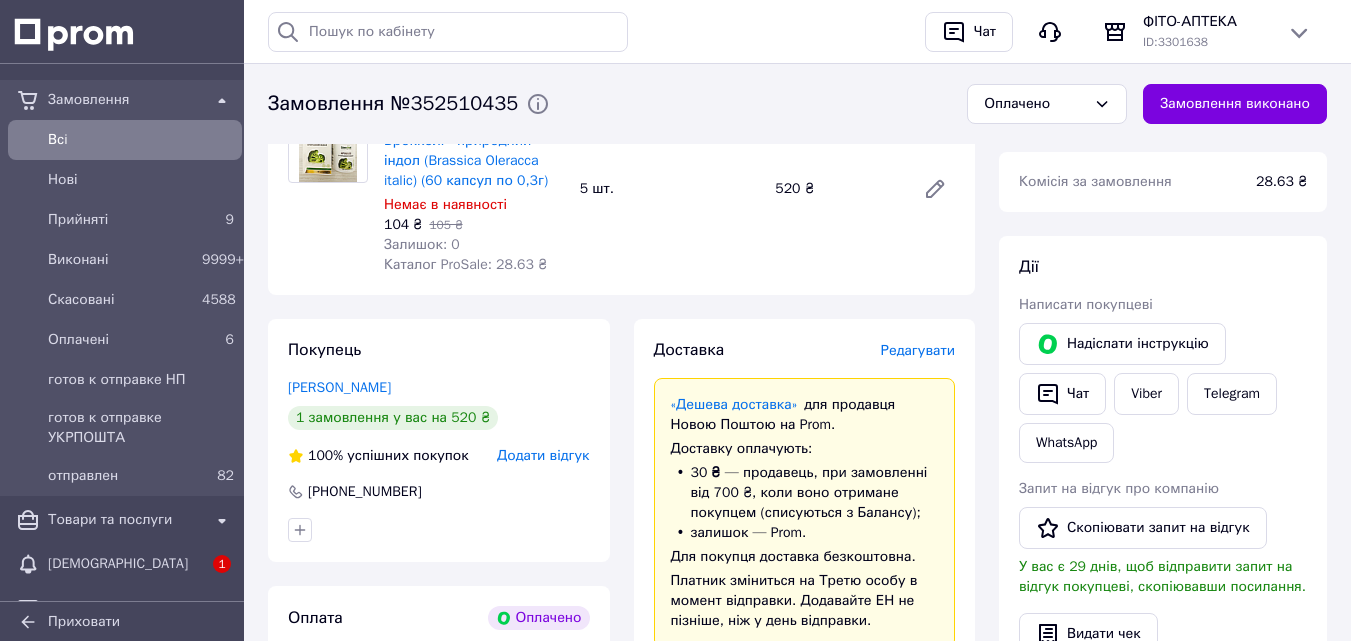 scroll, scrollTop: 812, scrollLeft: 0, axis: vertical 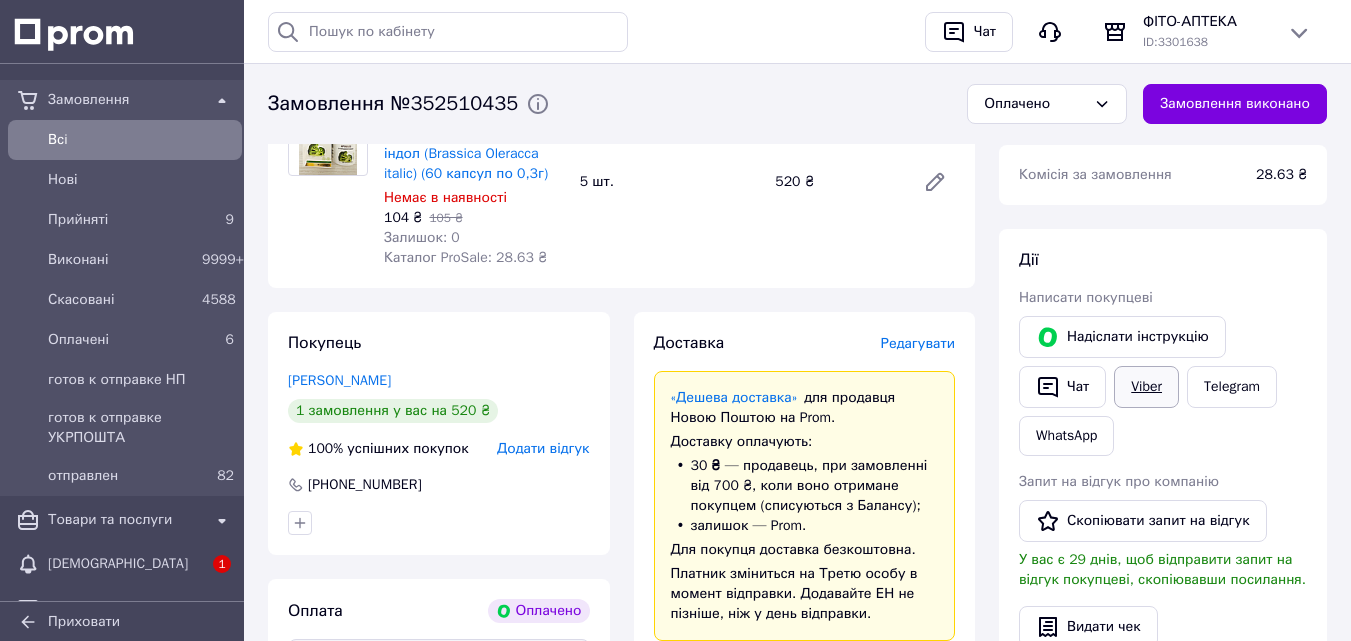 click on "Viber" at bounding box center [1146, 387] 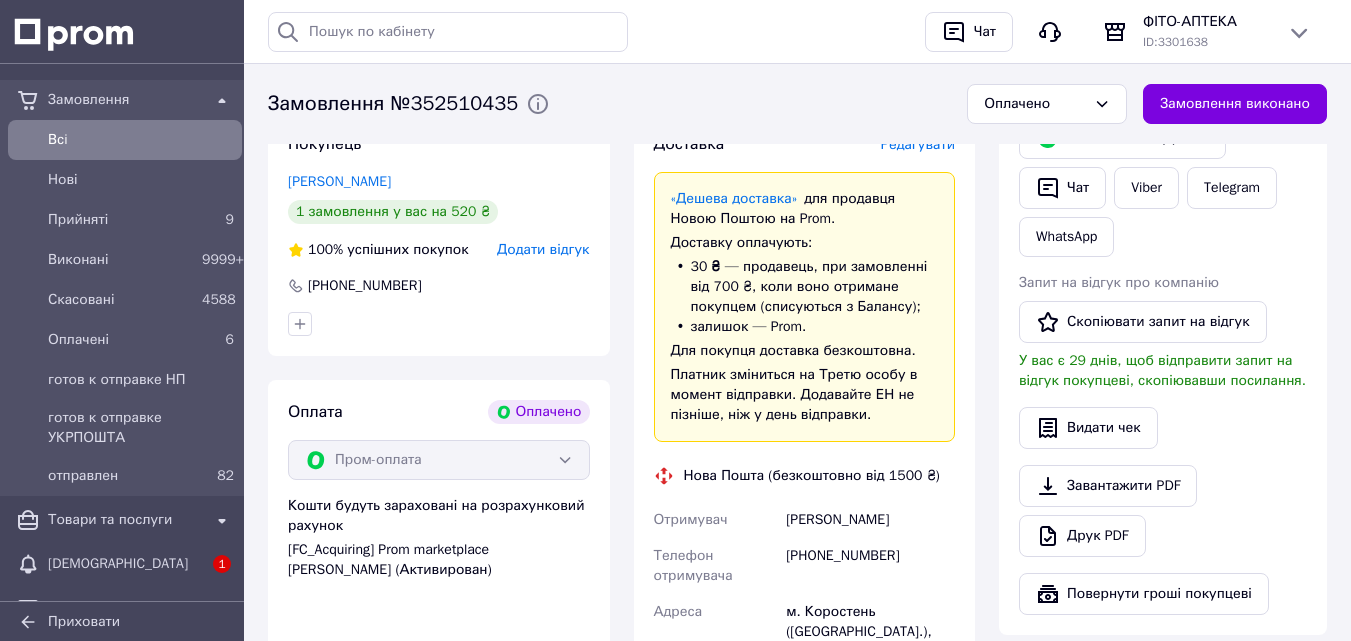 scroll, scrollTop: 1012, scrollLeft: 0, axis: vertical 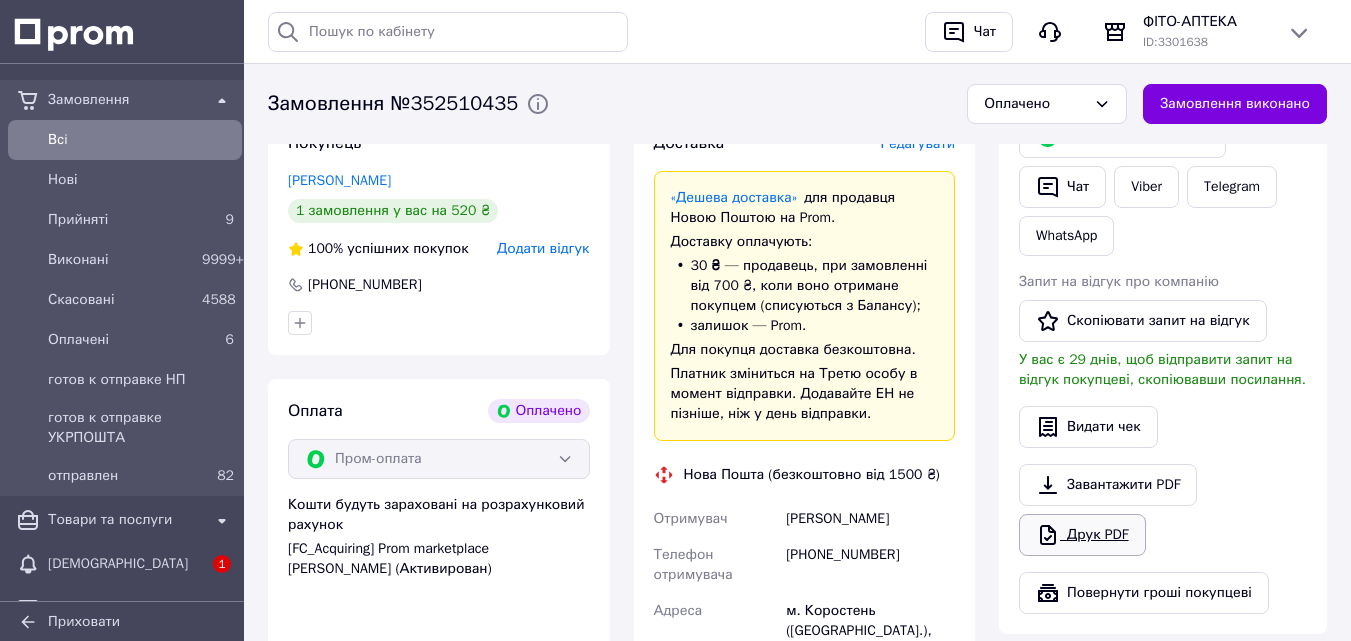 click on "Друк PDF" at bounding box center (1082, 535) 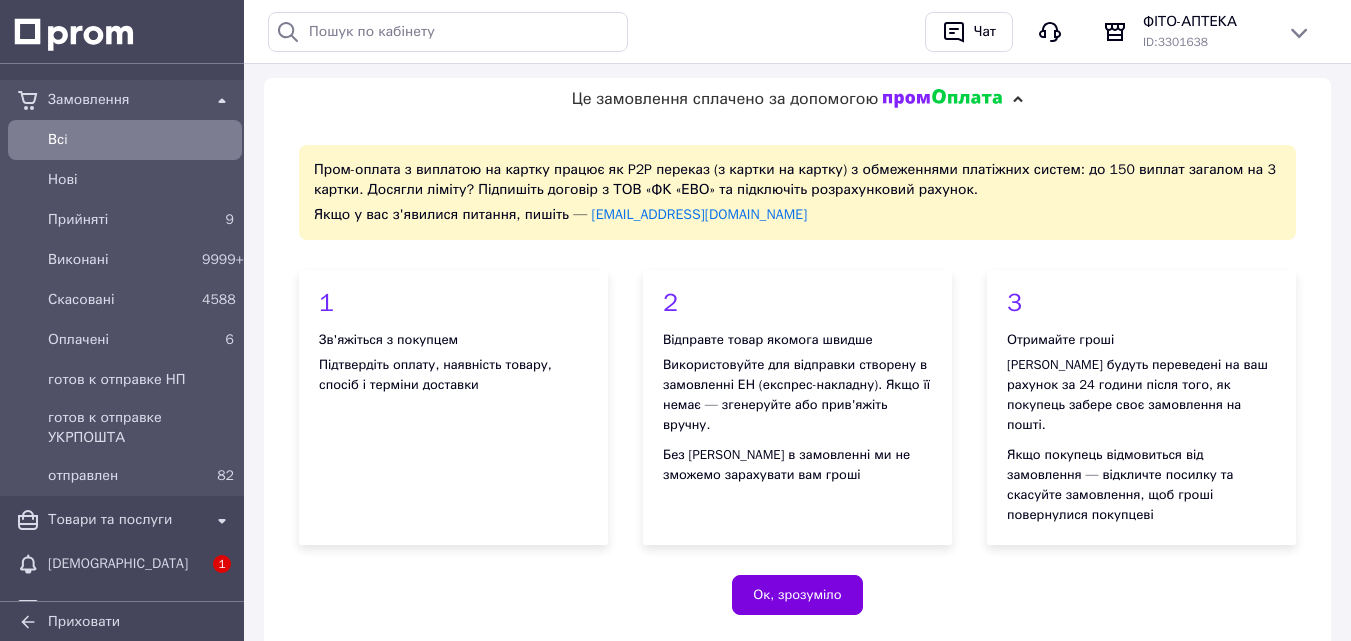 scroll, scrollTop: 0, scrollLeft: 0, axis: both 